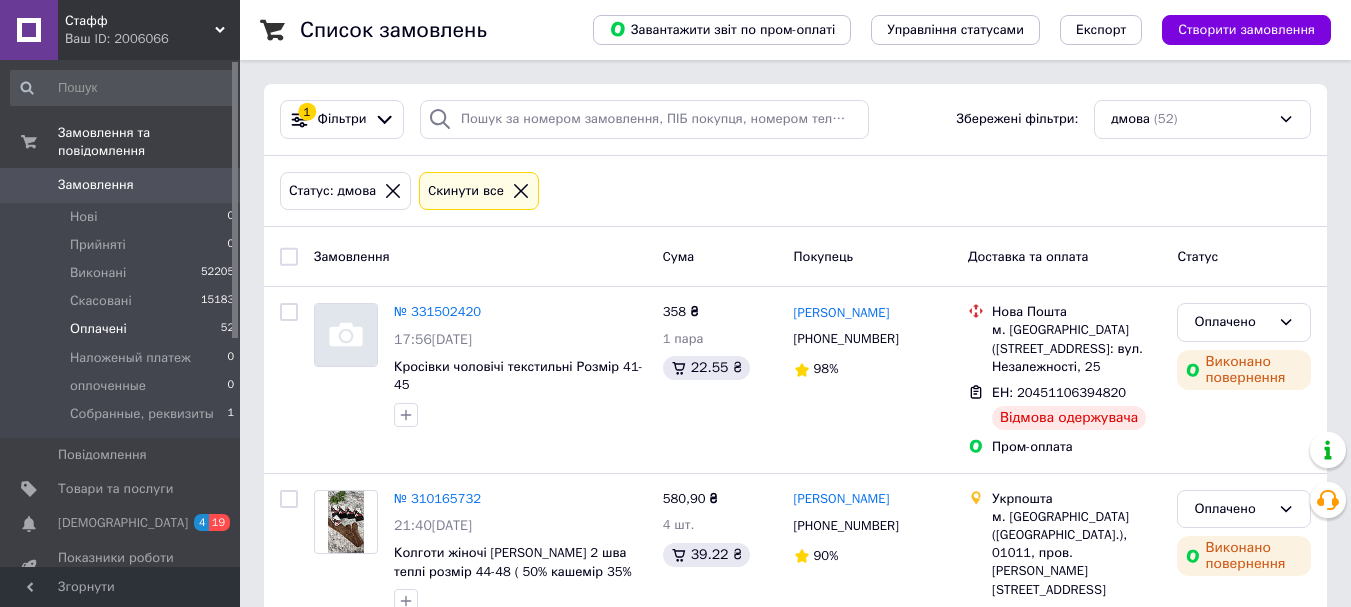 scroll, scrollTop: 0, scrollLeft: 0, axis: both 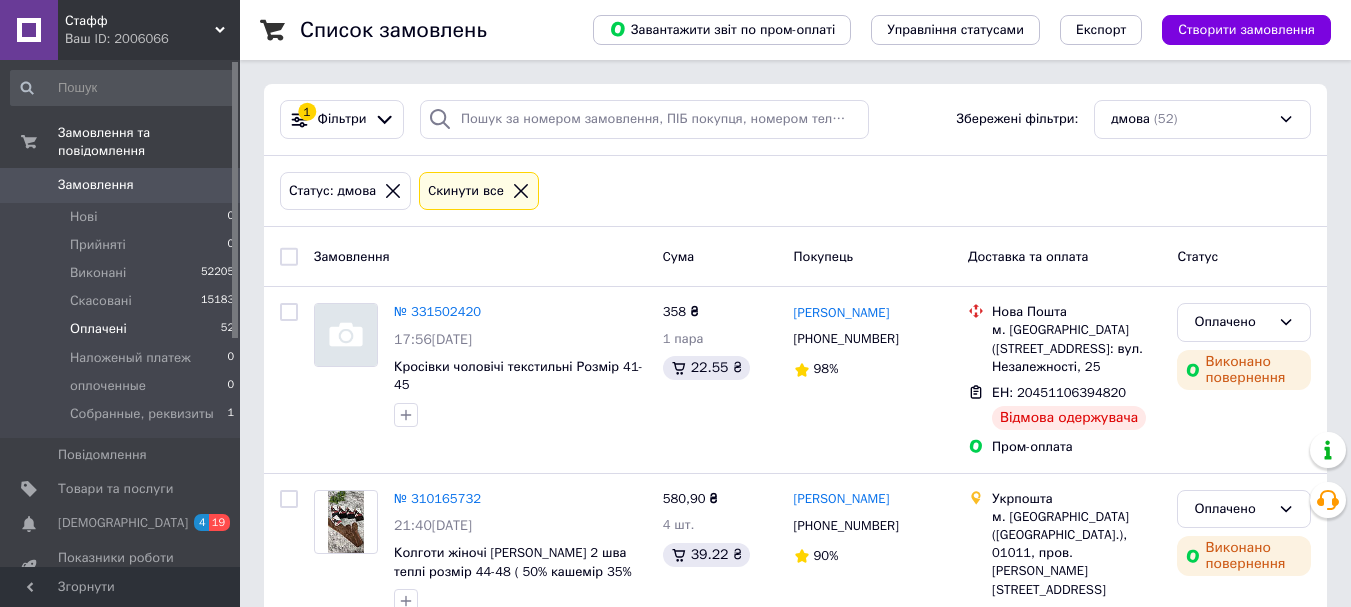 click on "Стафф" at bounding box center [140, 21] 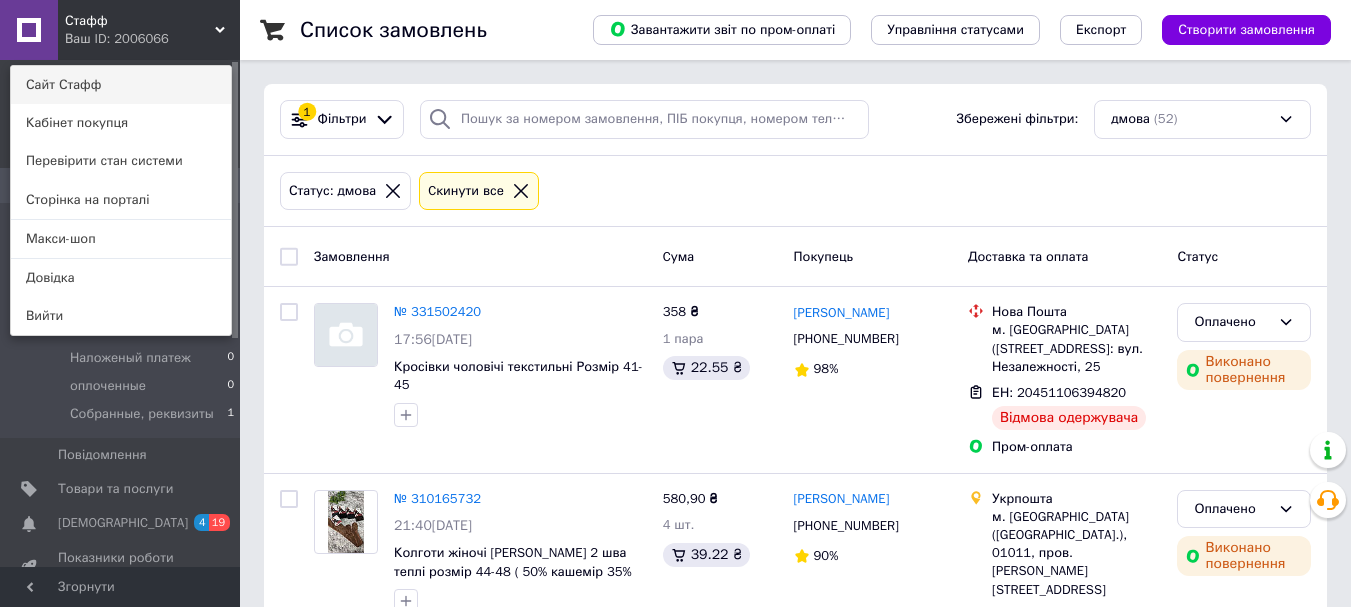 click on "Сайт Стафф" at bounding box center (121, 85) 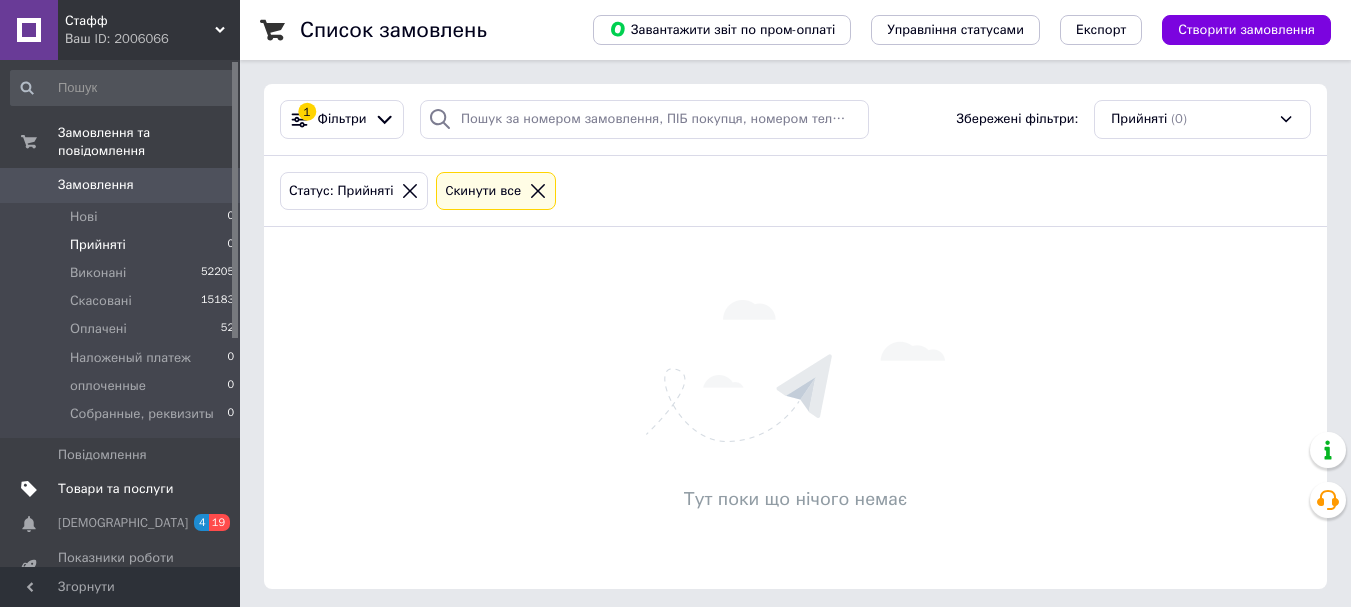 scroll, scrollTop: 0, scrollLeft: 0, axis: both 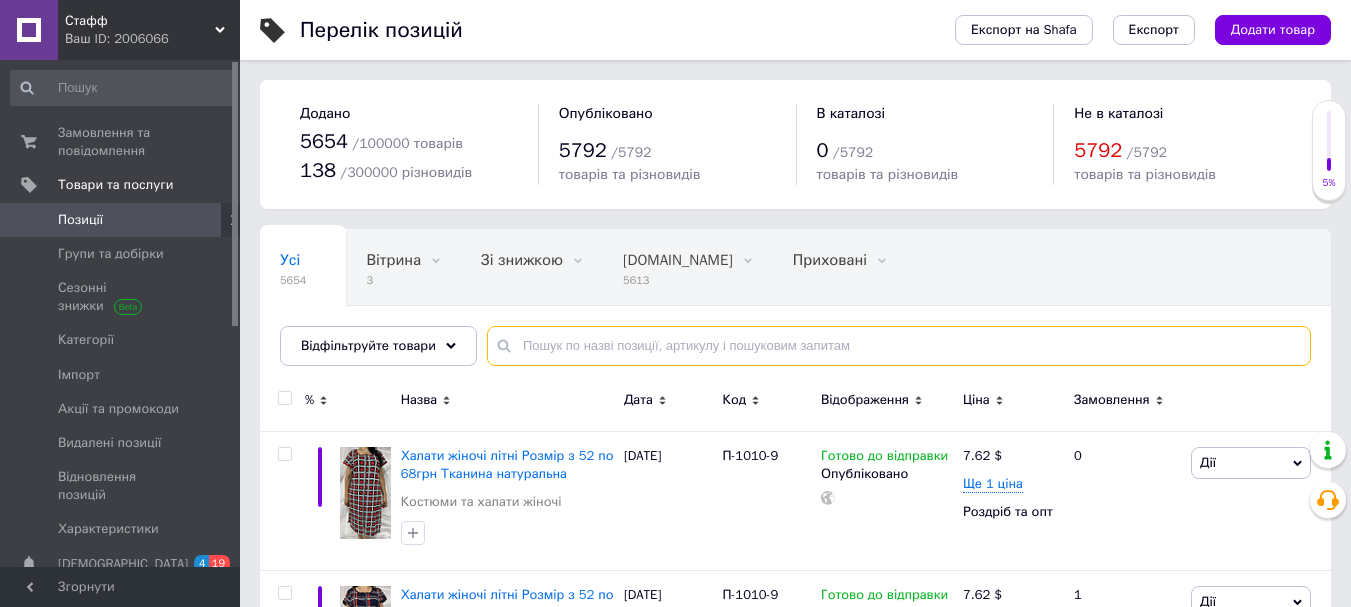 paste on "Шорти чоловічі Чайка Розмір 48-54 Тканина 80% cotton" 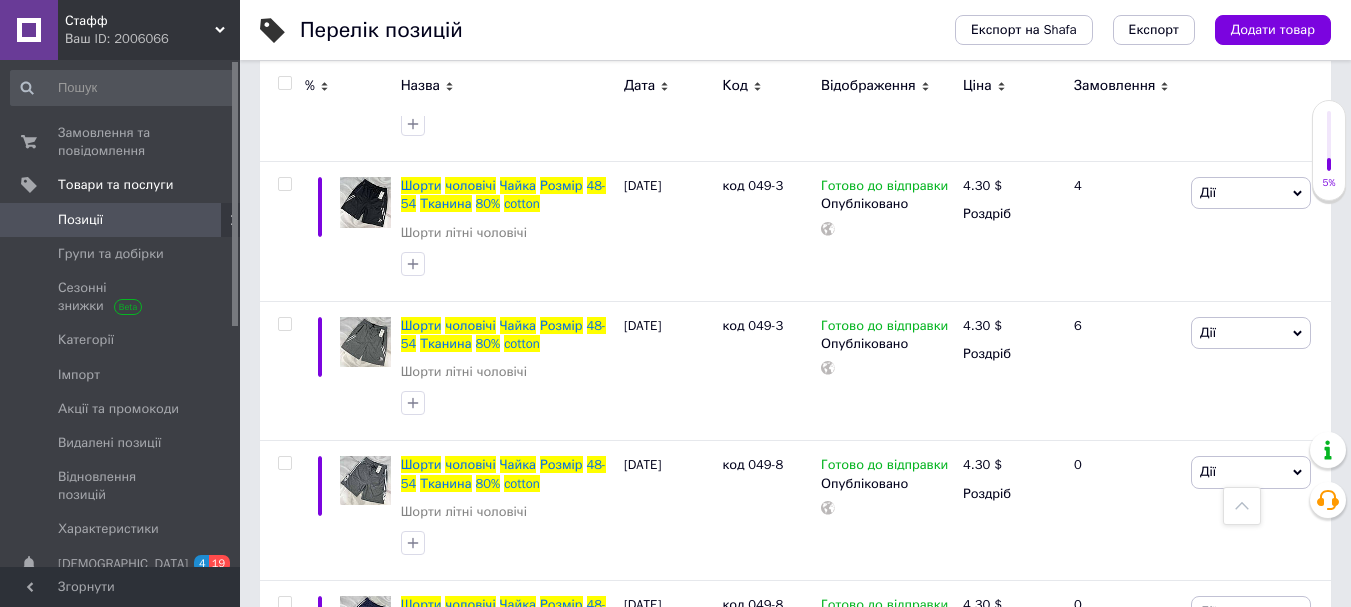 scroll, scrollTop: 360, scrollLeft: 0, axis: vertical 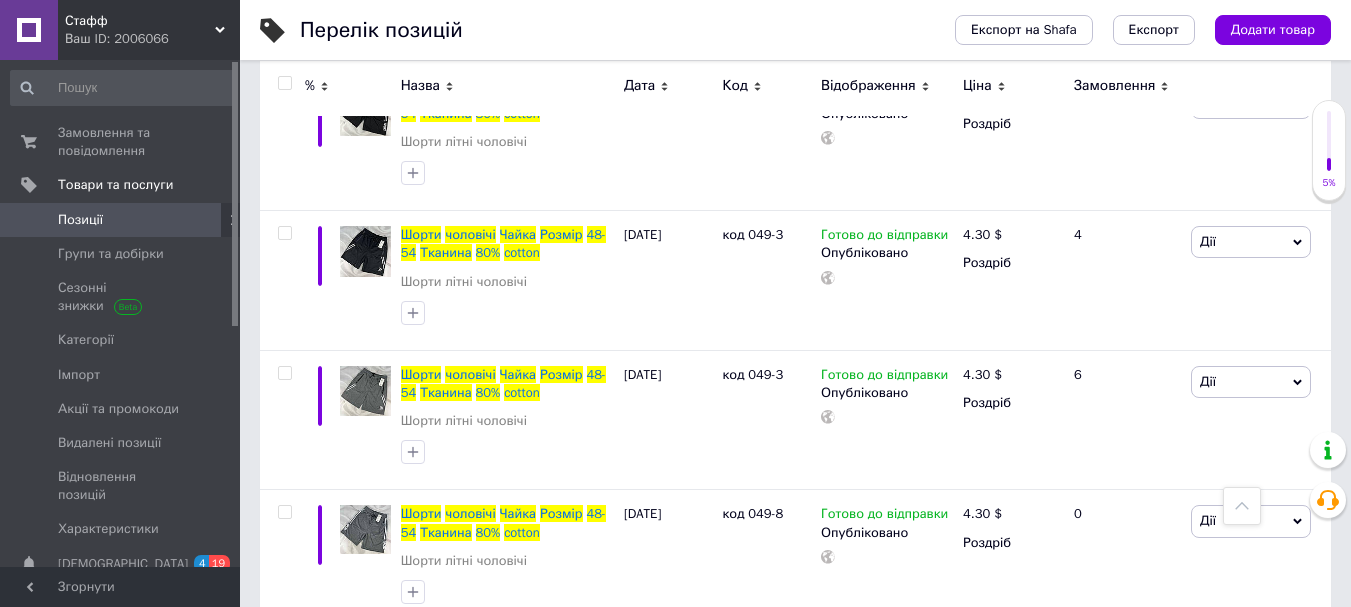 type on "Шорти чоловічі Чайка Розмір 48-54 Тканина 80% cotton" 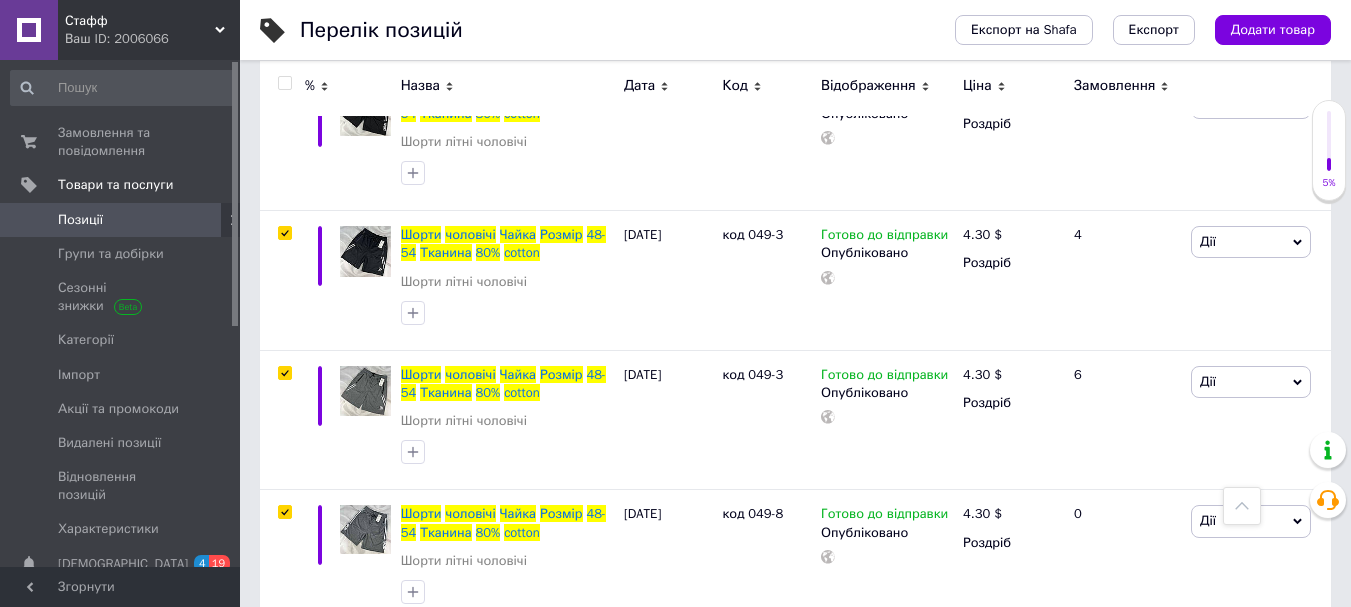 checkbox on "true" 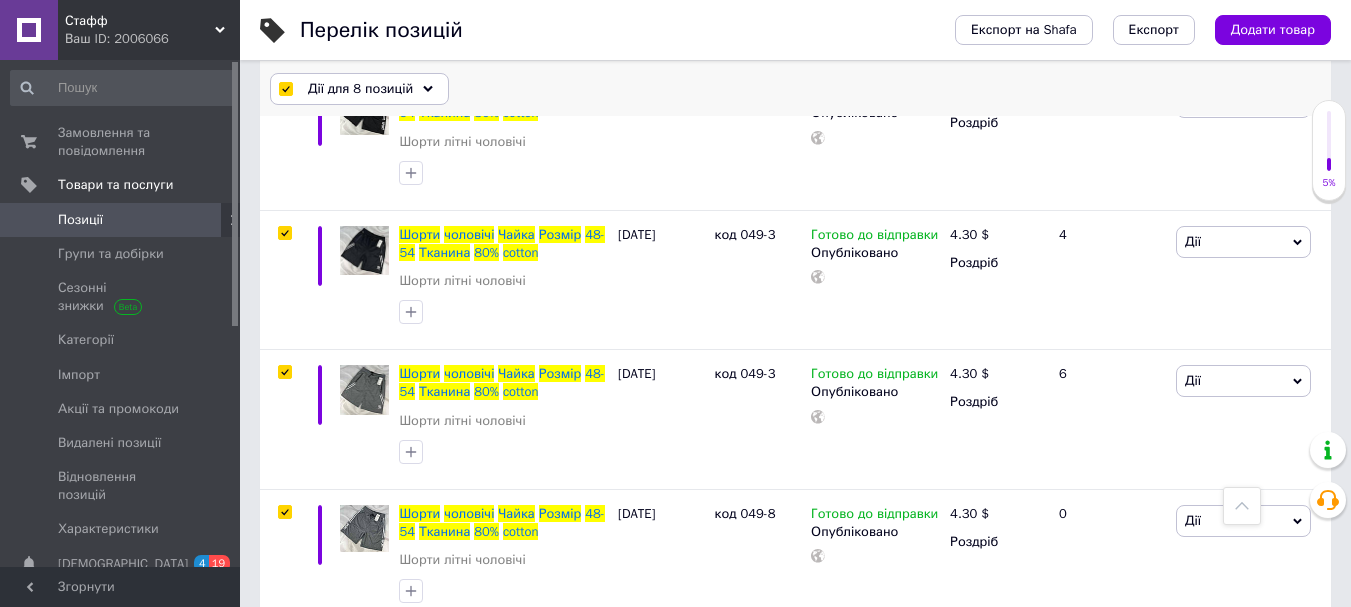 click on "Дії для 8 позицій" at bounding box center [360, 89] 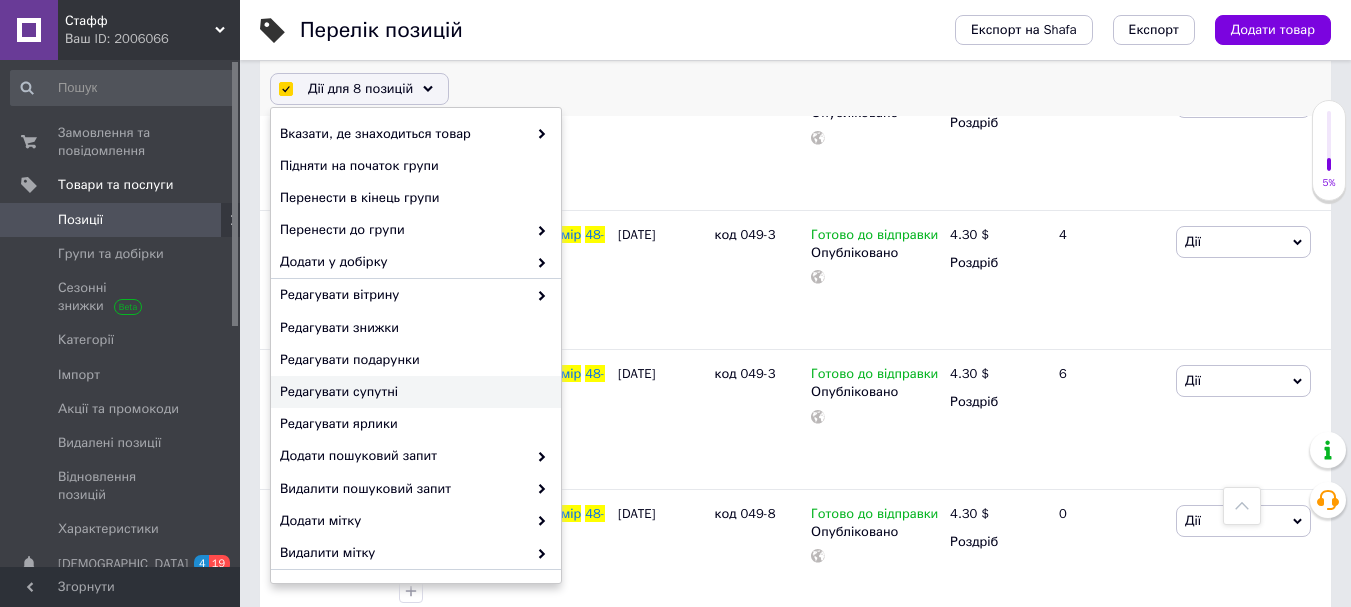 scroll, scrollTop: 224, scrollLeft: 0, axis: vertical 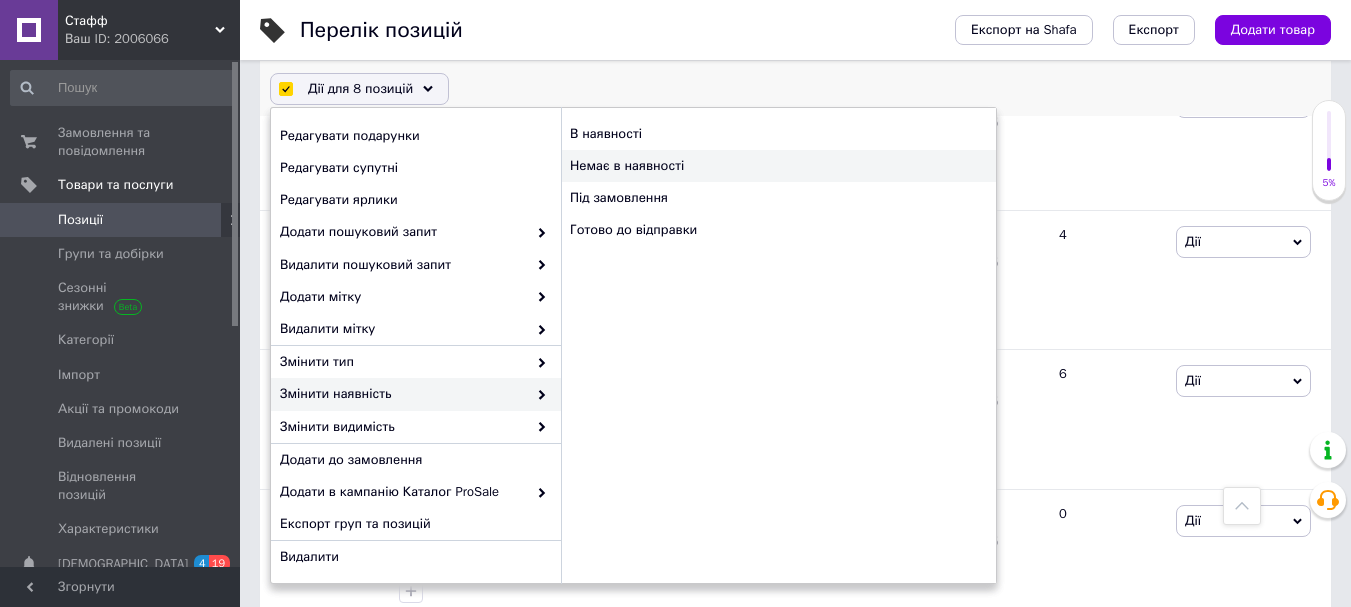 click on "Немає в наявності" at bounding box center [778, 166] 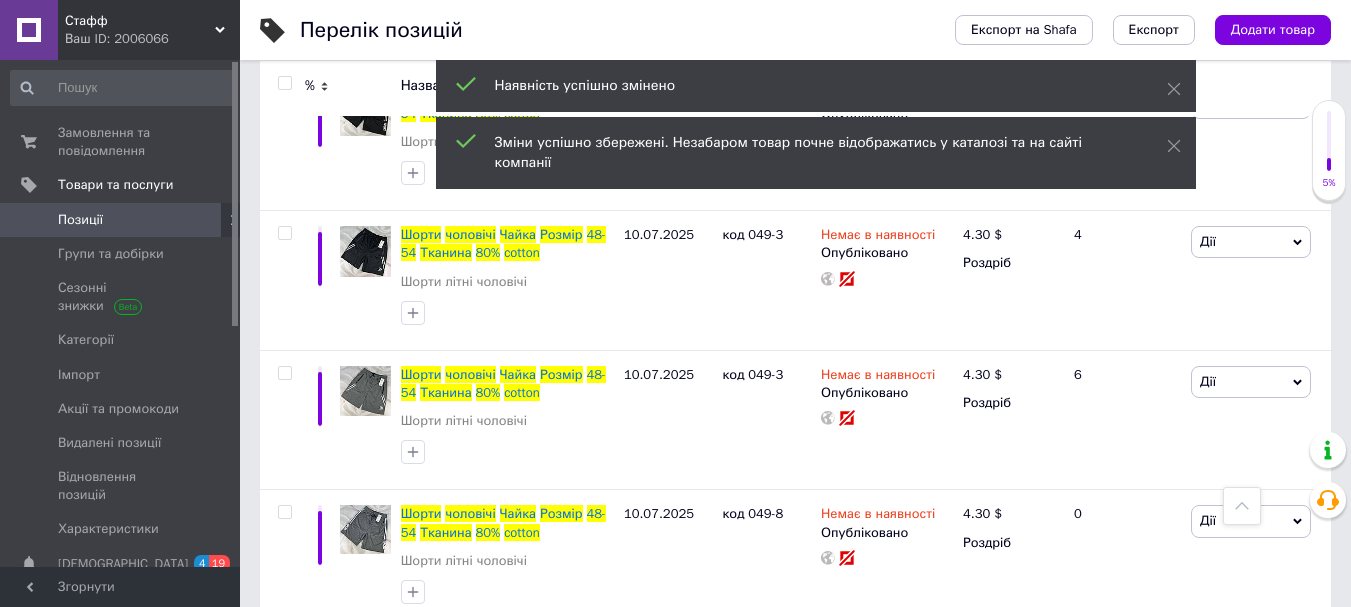 click at bounding box center (284, 83) 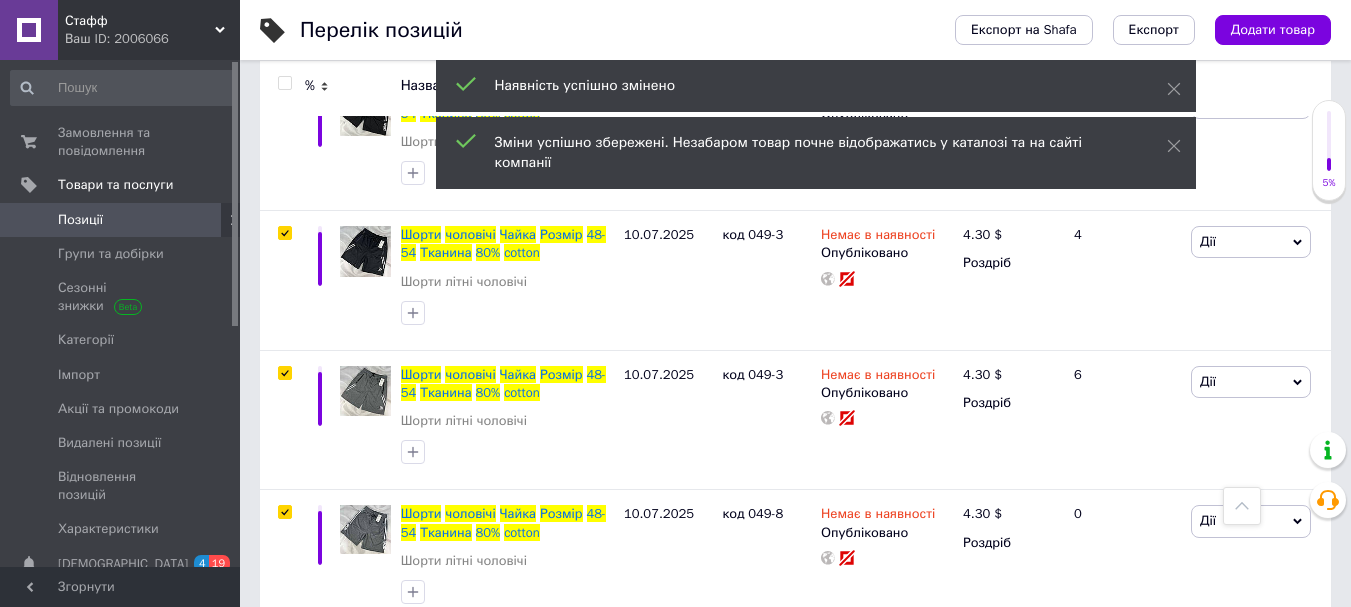 checkbox on "true" 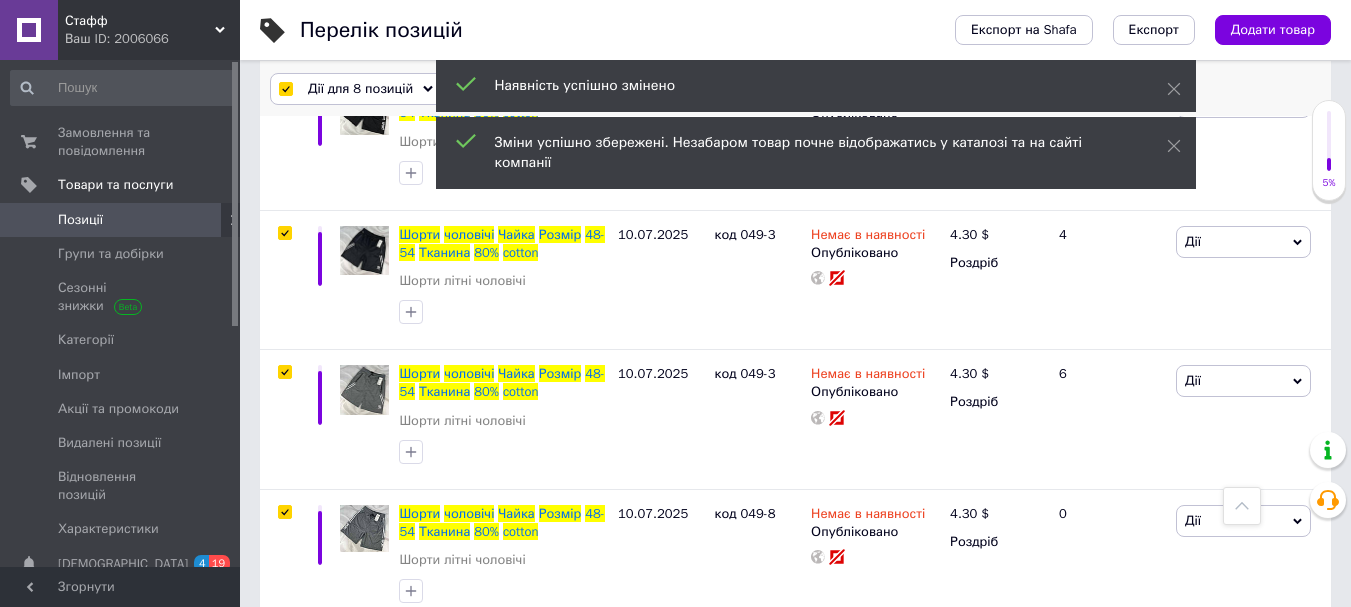 click on "Дії для 8 позицій" at bounding box center (360, 89) 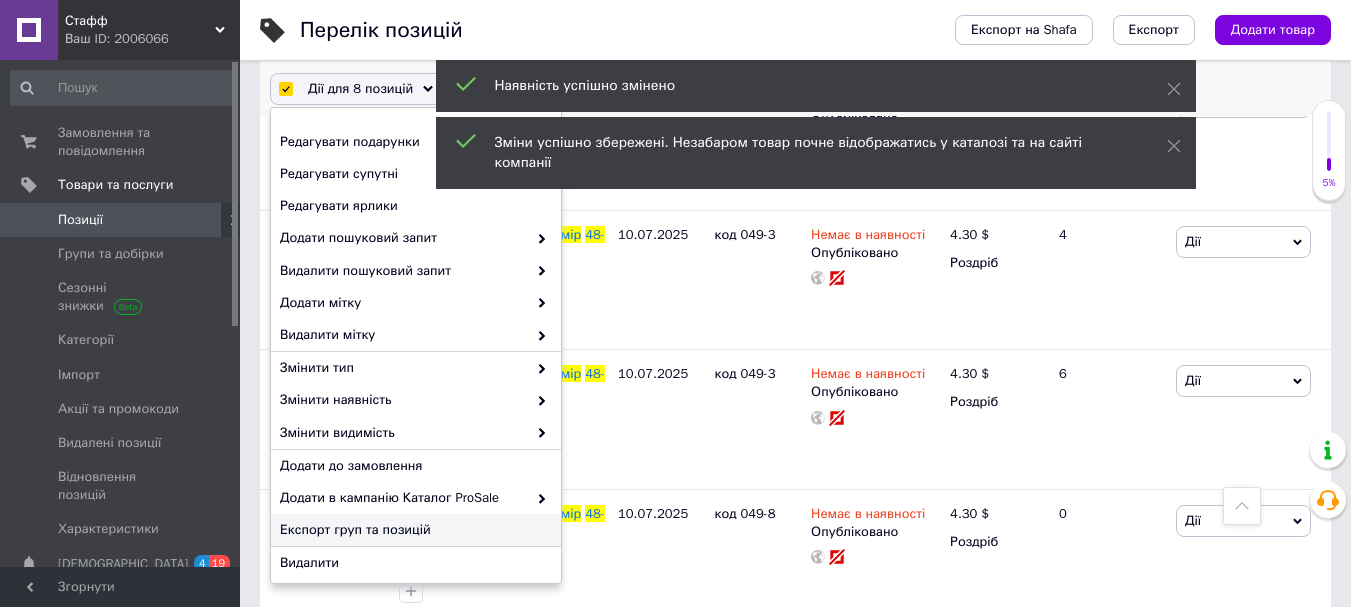 scroll, scrollTop: 224, scrollLeft: 0, axis: vertical 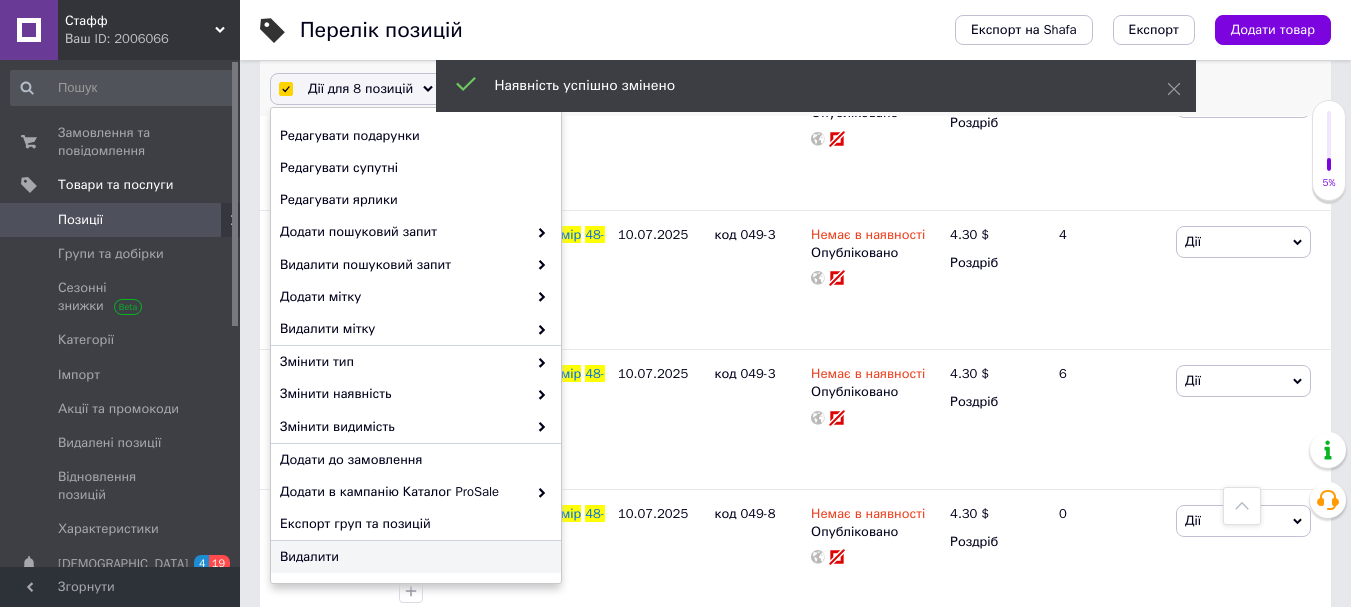 click on "Видалити" at bounding box center (413, 557) 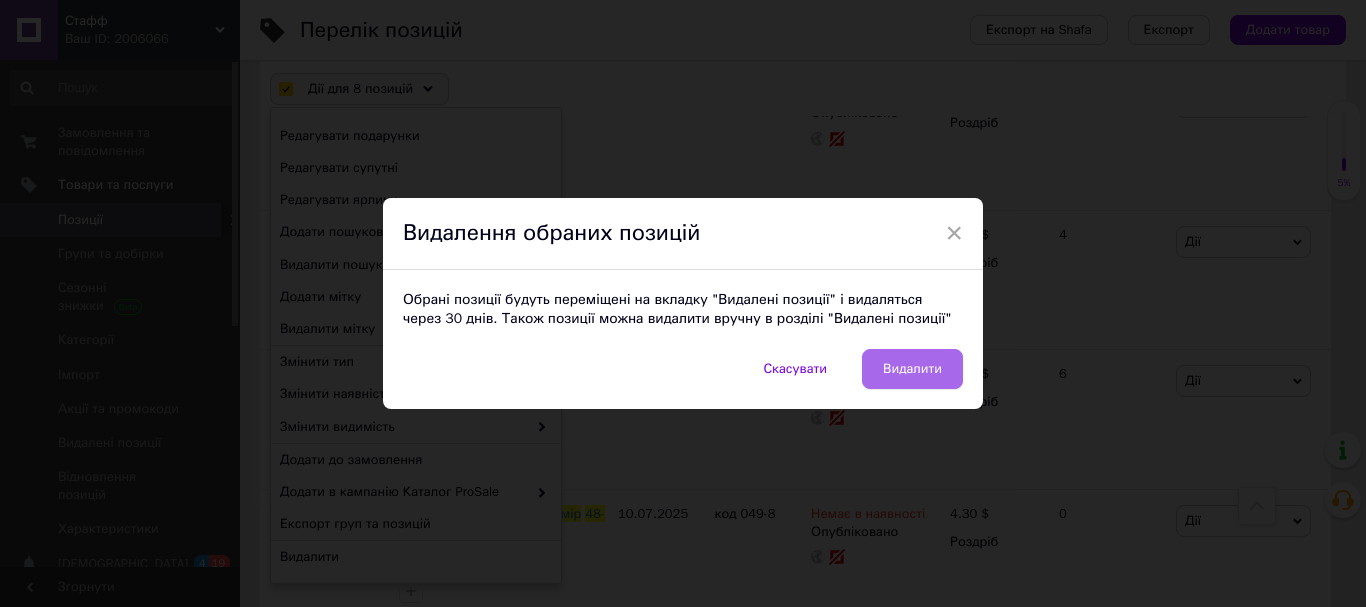 click on "Видалити" at bounding box center (912, 369) 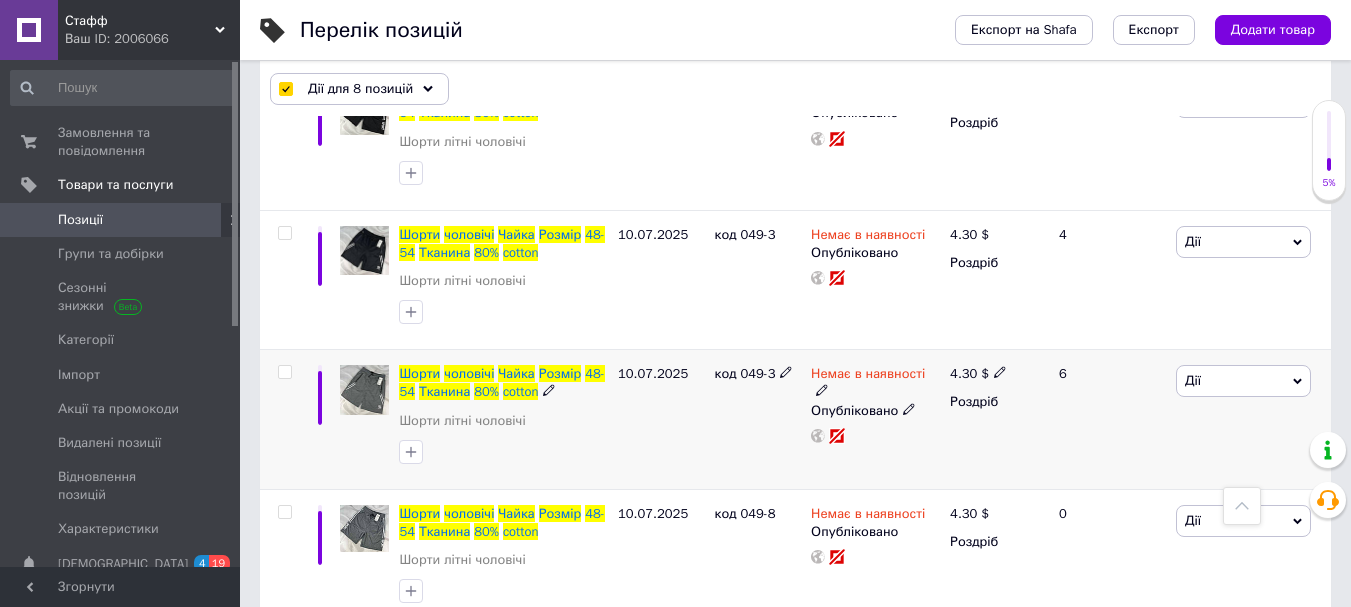 checkbox on "false" 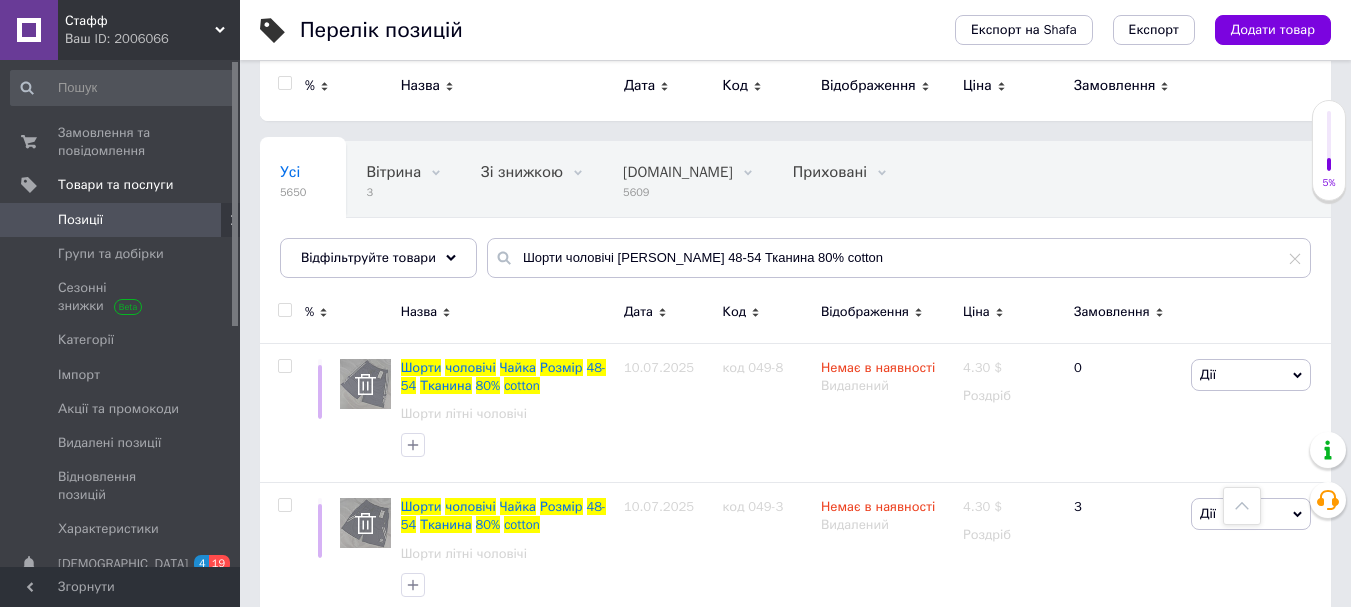 scroll, scrollTop: 60, scrollLeft: 0, axis: vertical 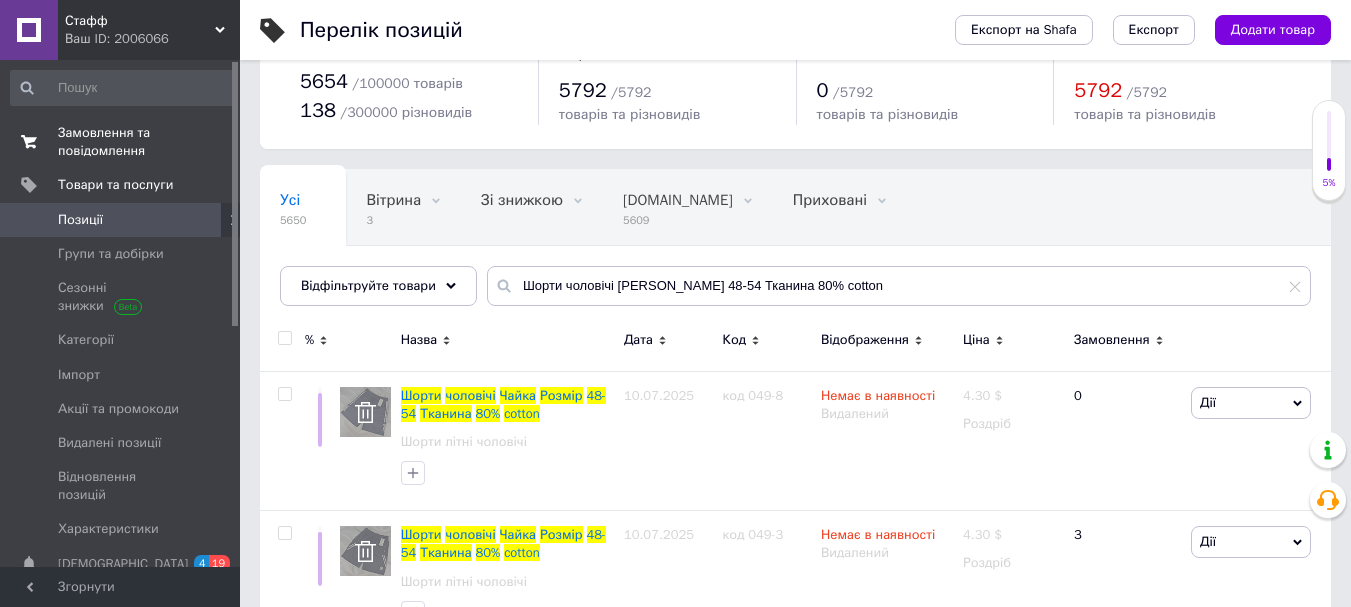 click on "Замовлення та повідомлення" at bounding box center [121, 142] 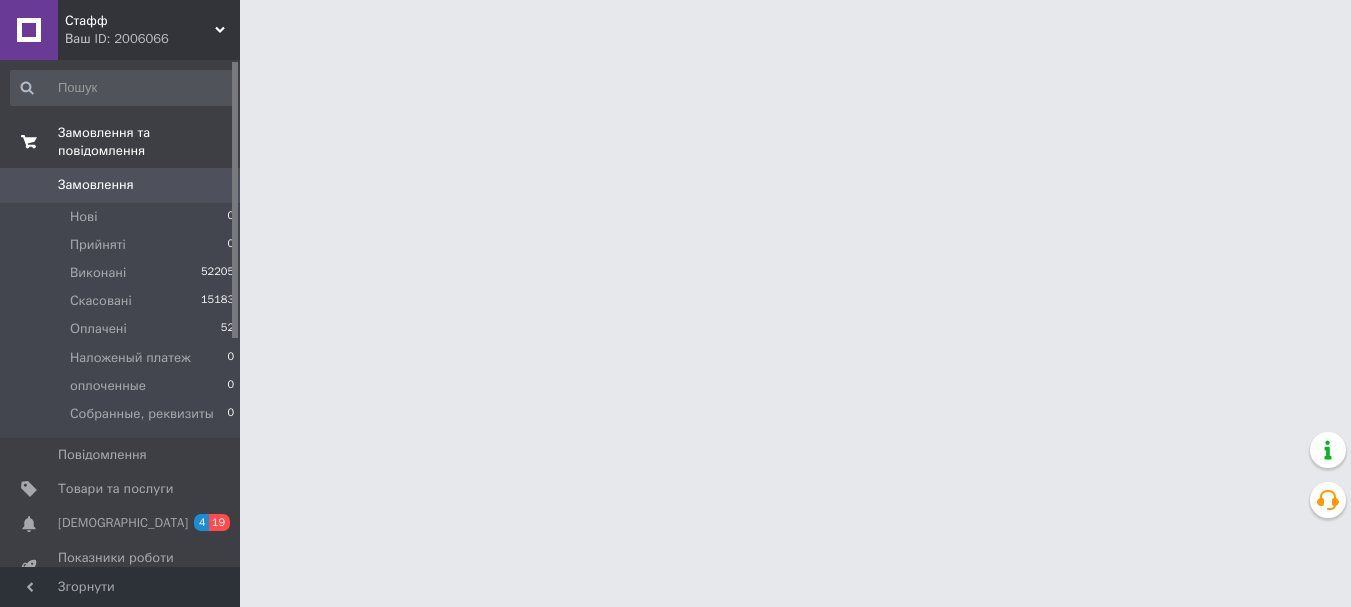 scroll, scrollTop: 0, scrollLeft: 0, axis: both 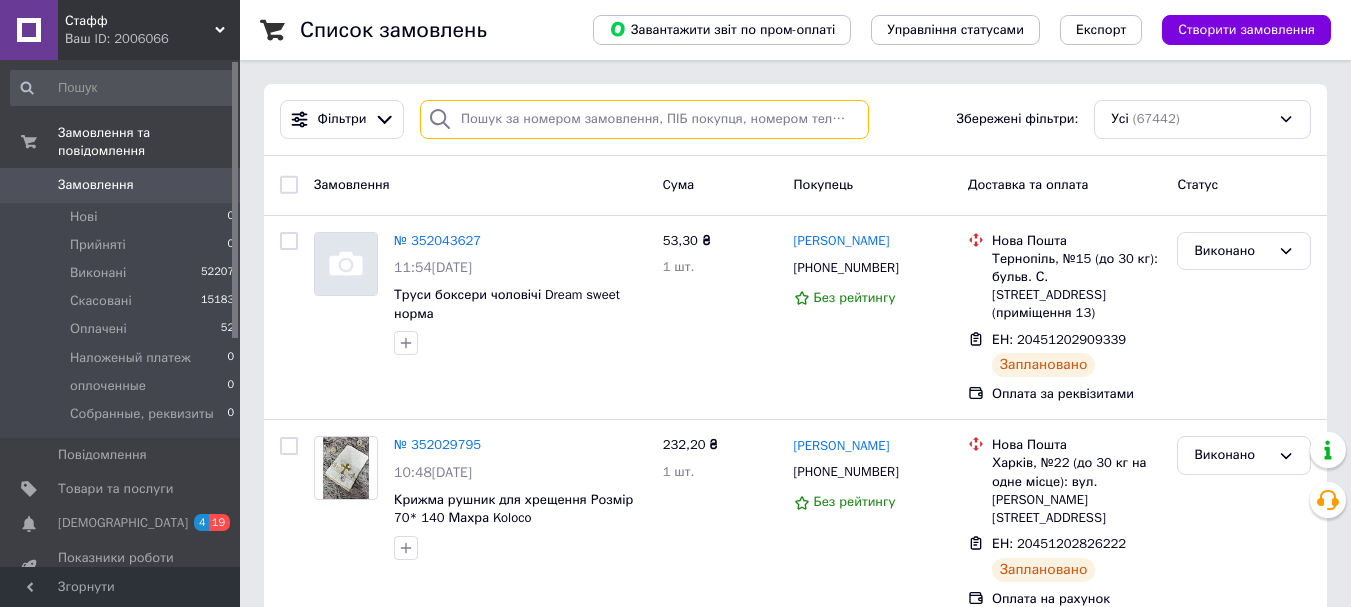 click at bounding box center [644, 119] 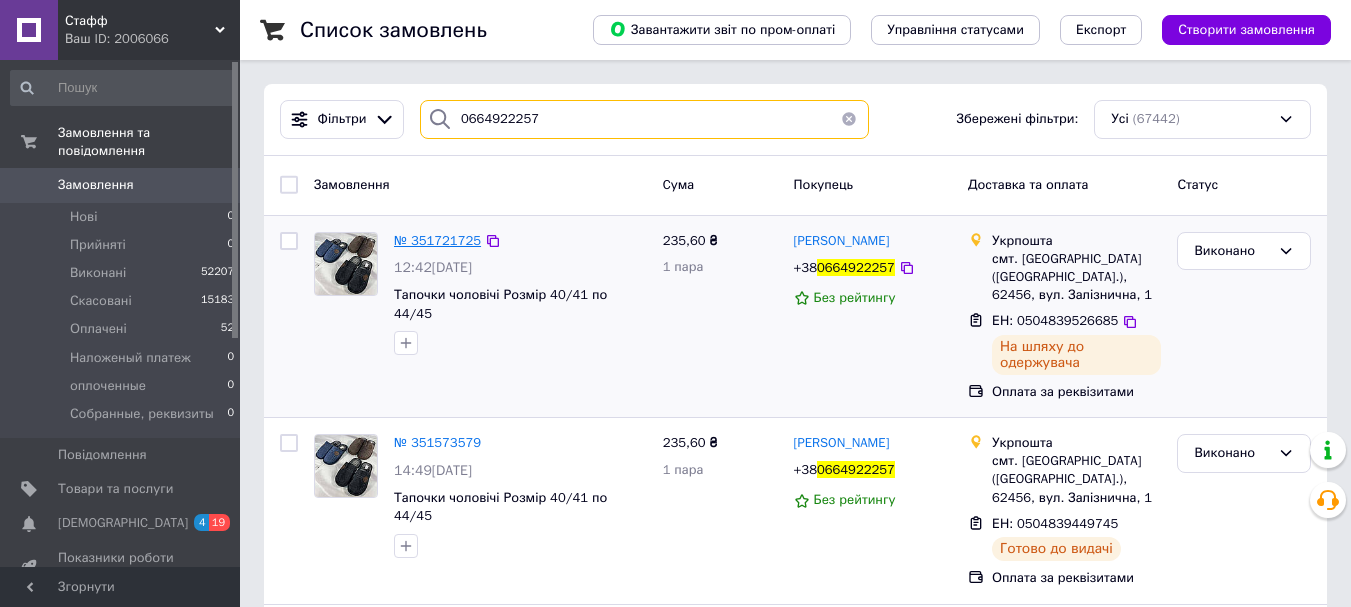 type on "0664922257" 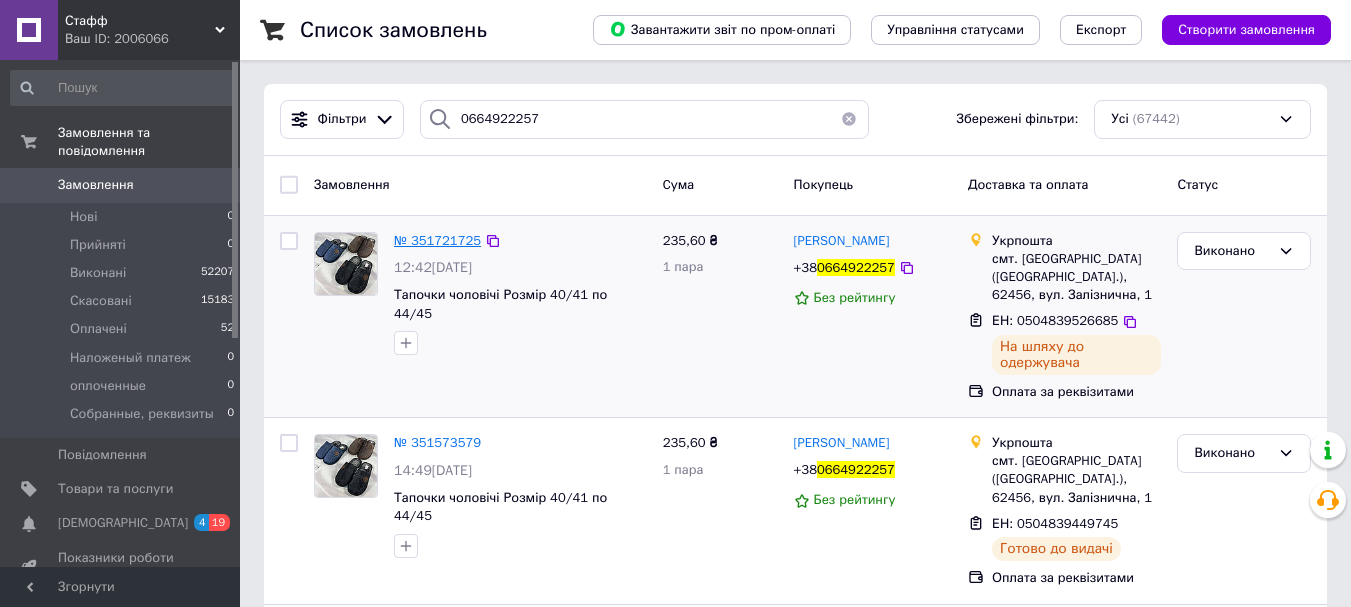 click on "№ 351721725" at bounding box center [437, 240] 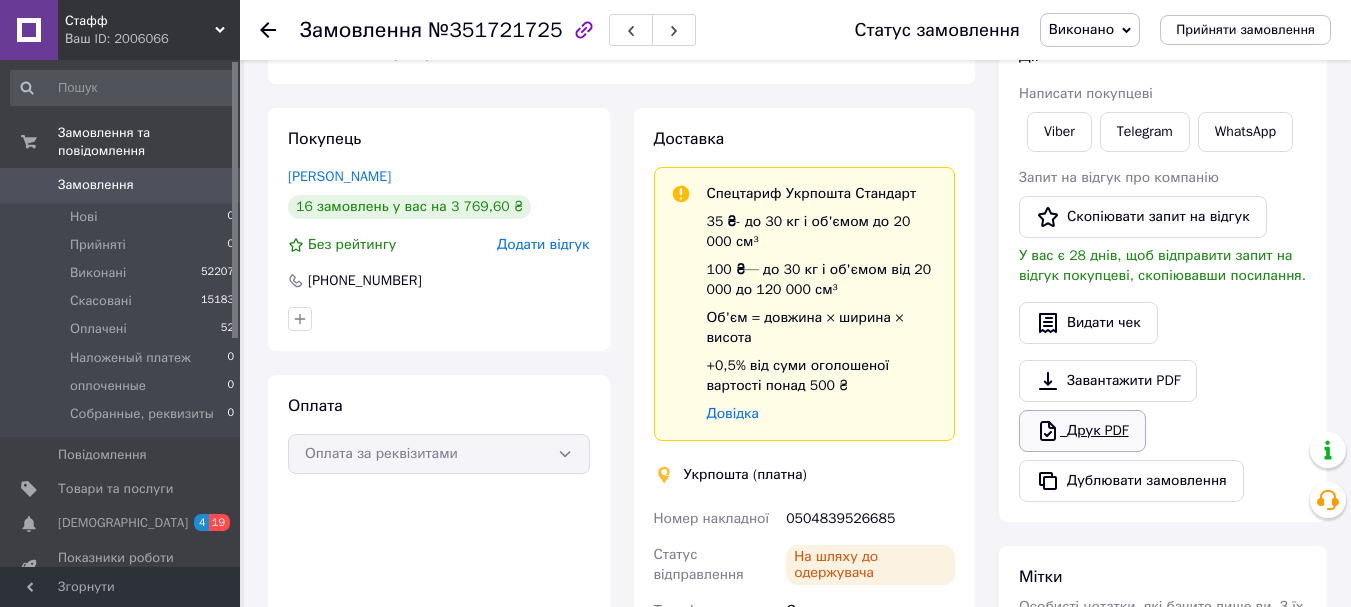 scroll, scrollTop: 300, scrollLeft: 0, axis: vertical 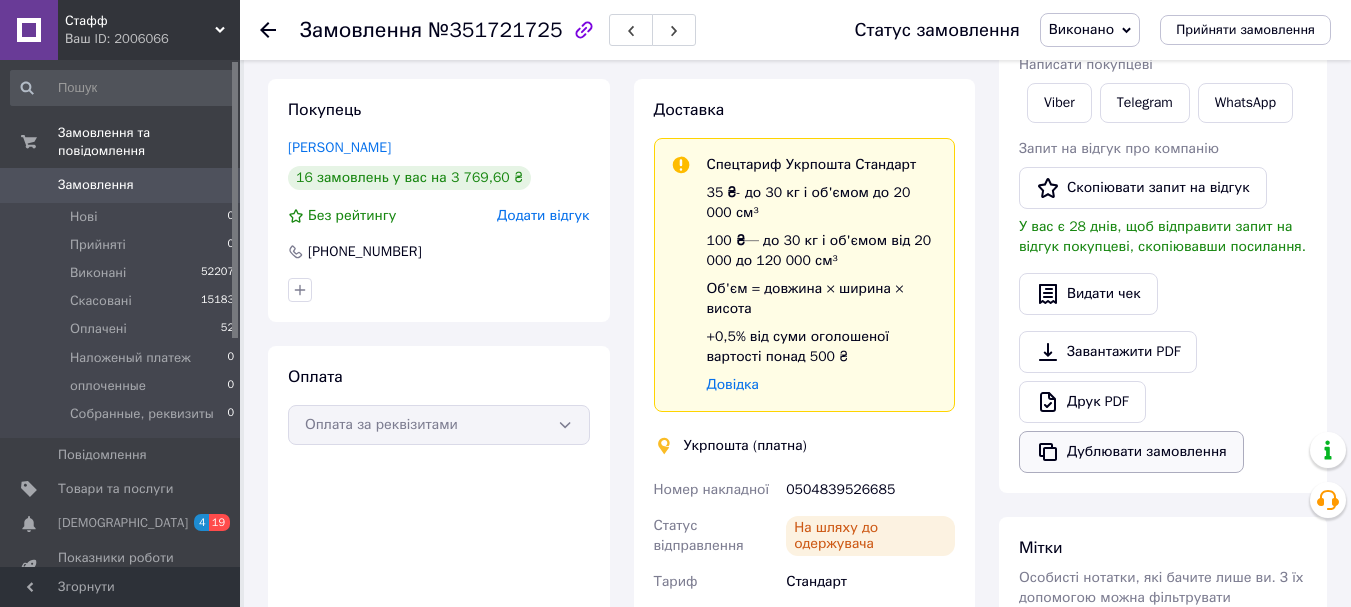 click on "Дублювати замовлення" at bounding box center (1131, 452) 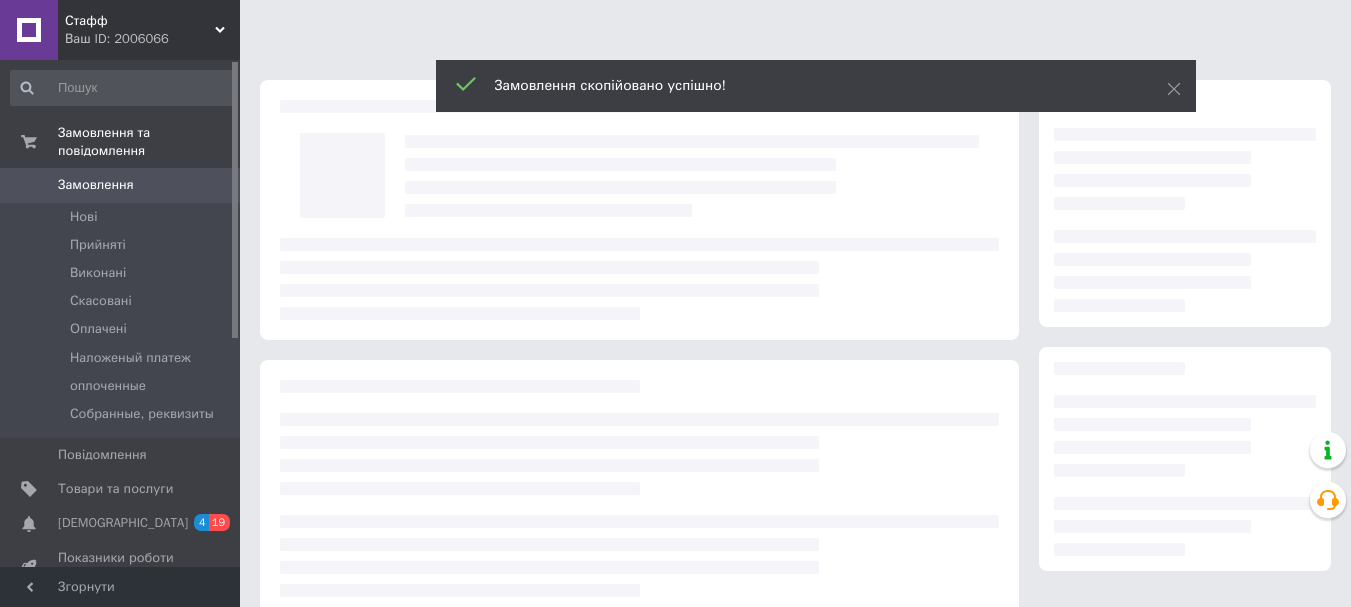 scroll, scrollTop: 0, scrollLeft: 0, axis: both 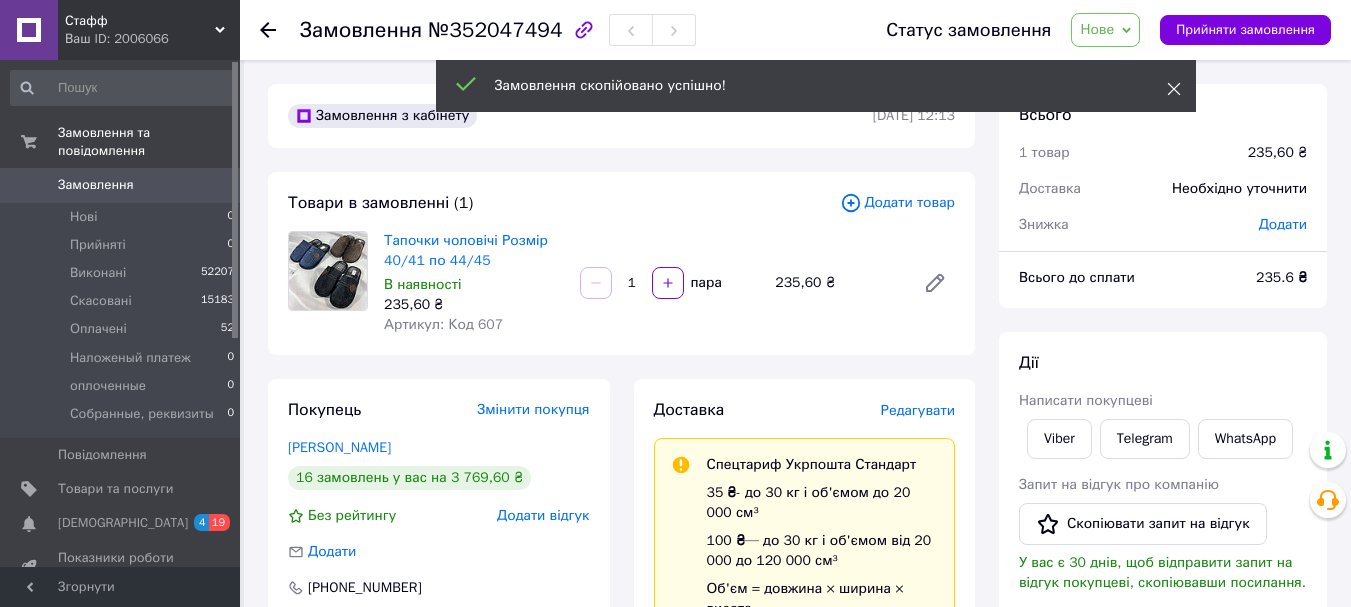 click 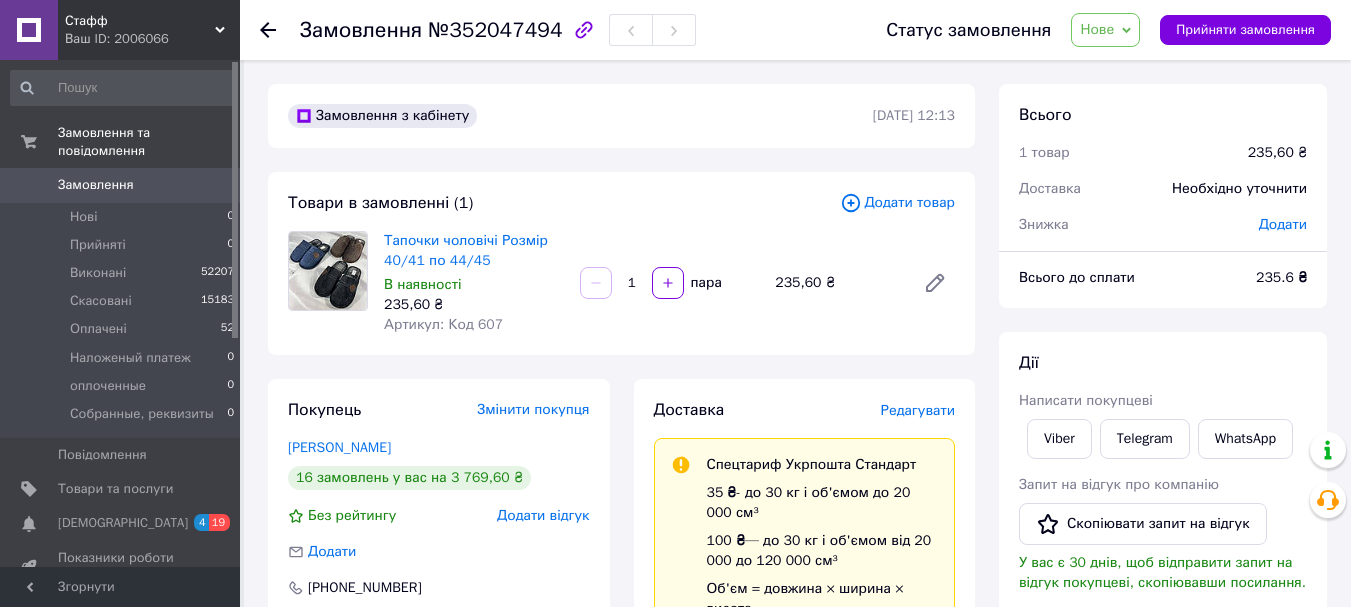 click 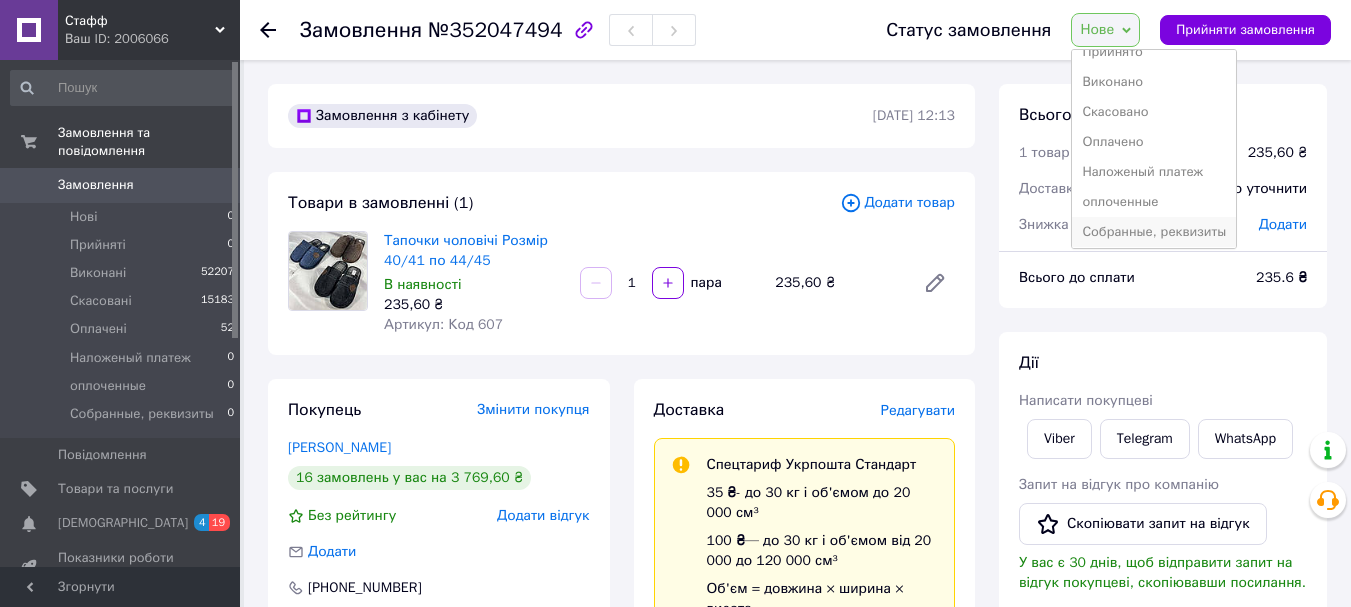 scroll, scrollTop: 22, scrollLeft: 0, axis: vertical 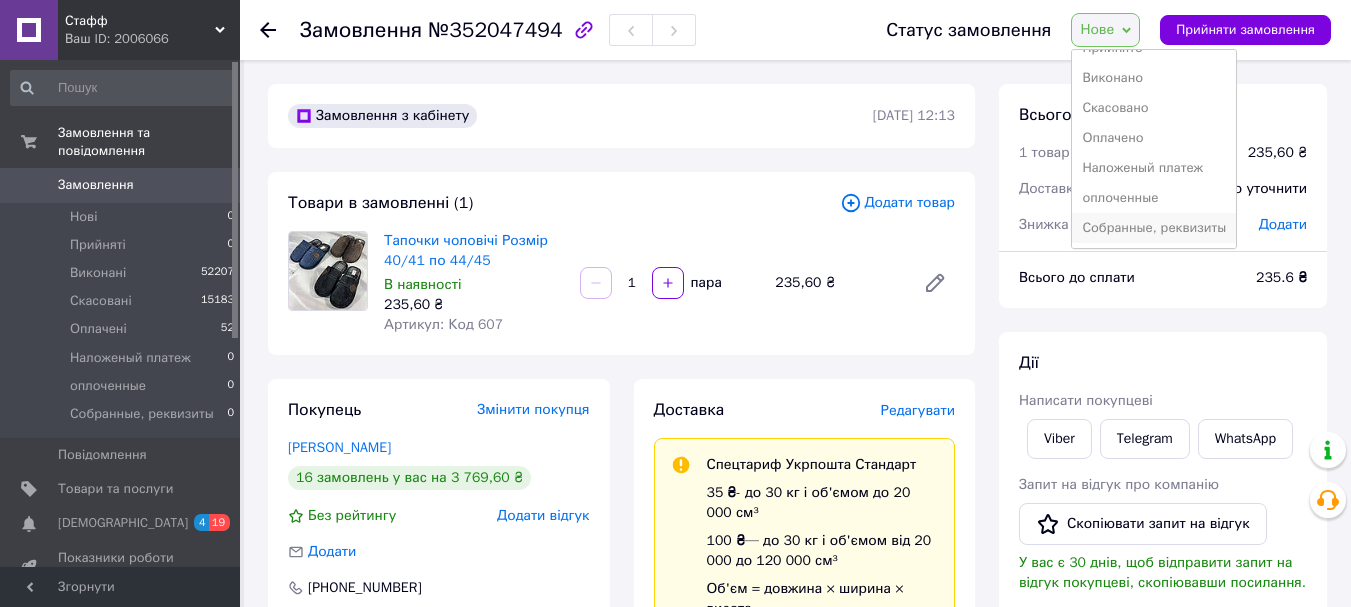 click on "Собранные, реквизиты" at bounding box center [1154, 228] 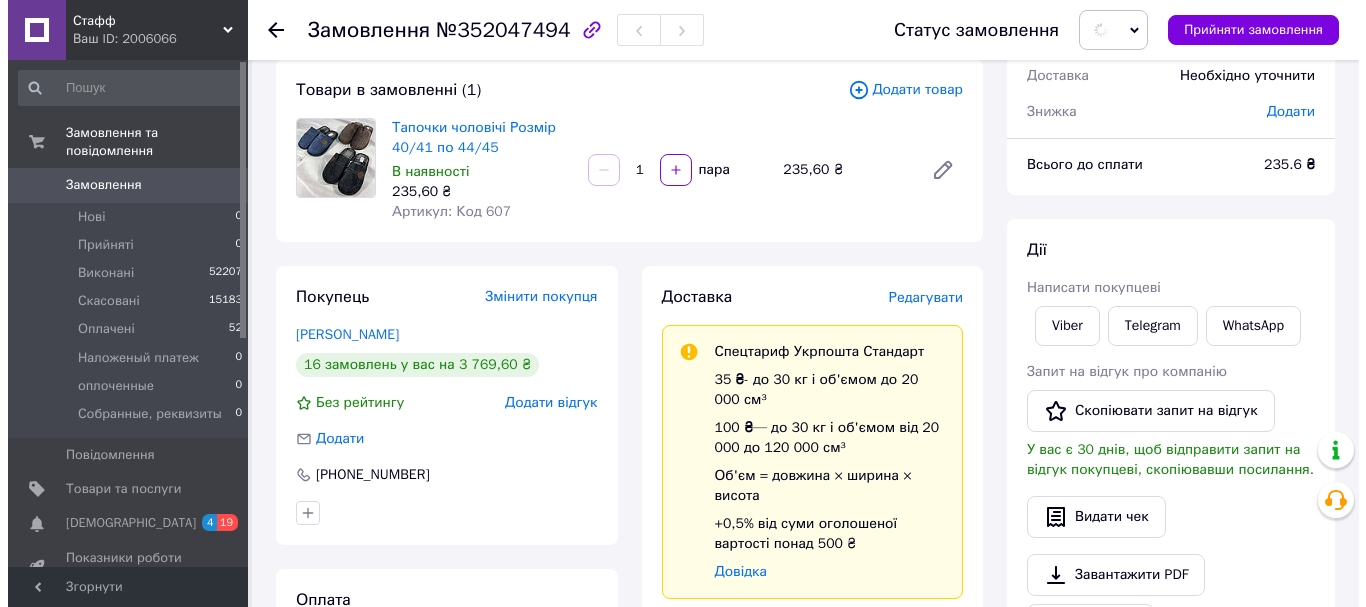scroll, scrollTop: 200, scrollLeft: 0, axis: vertical 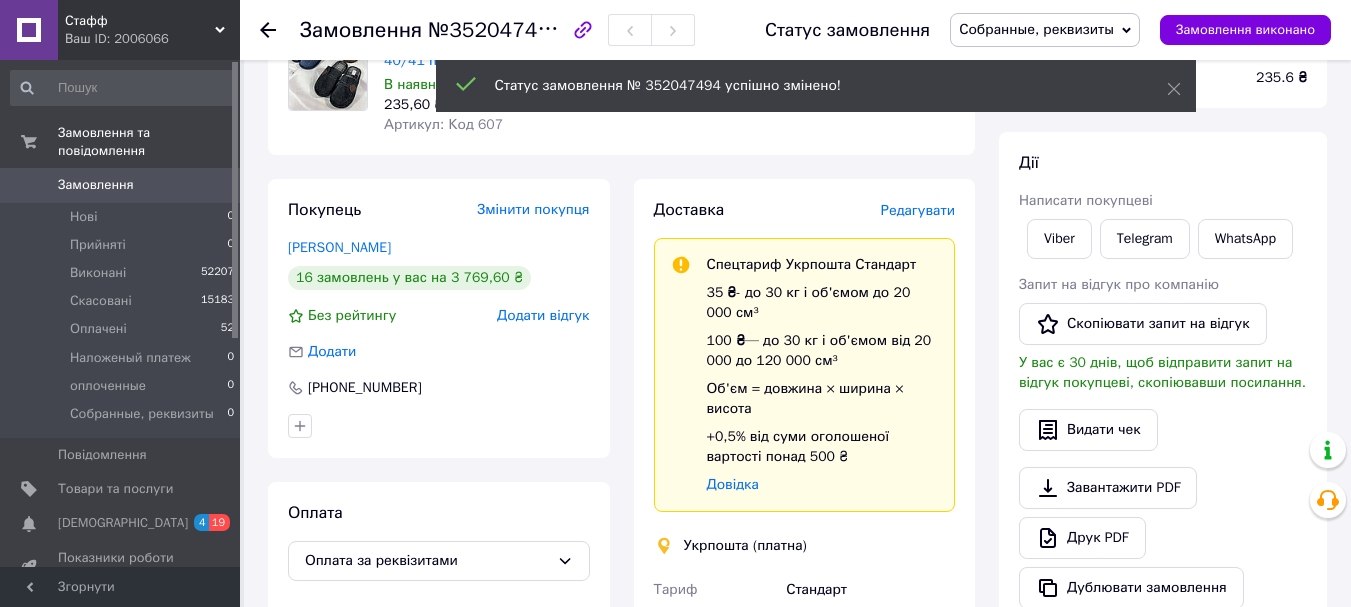 click on "Редагувати" at bounding box center (918, 210) 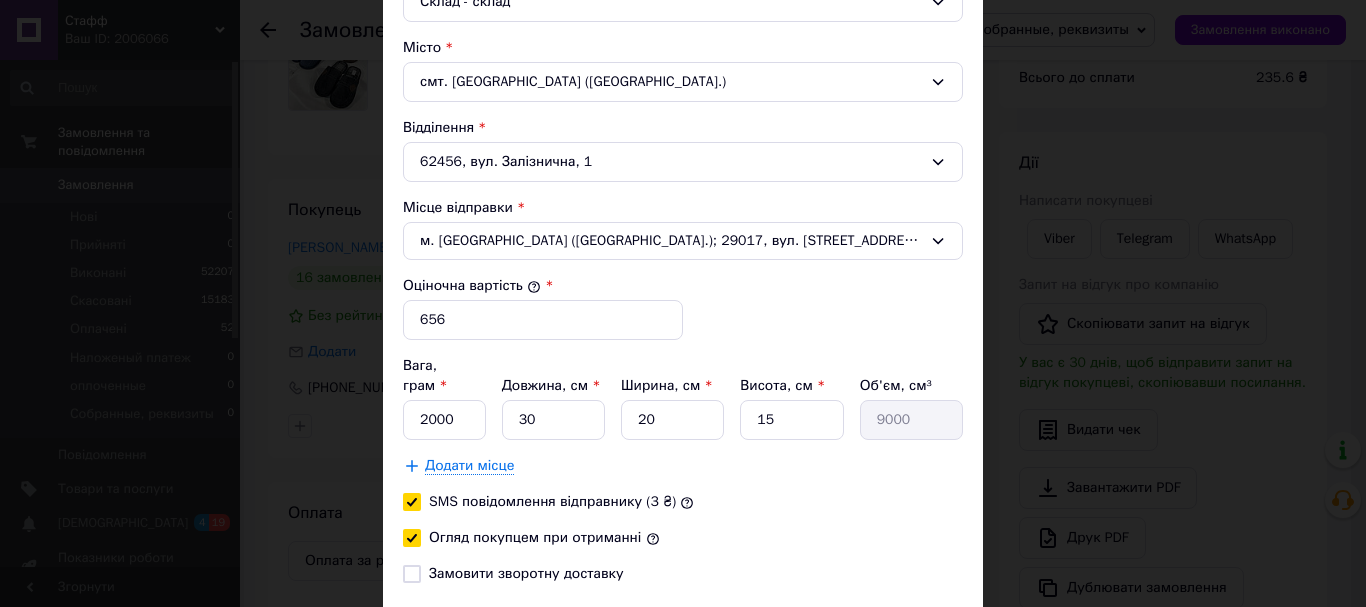 scroll, scrollTop: 600, scrollLeft: 0, axis: vertical 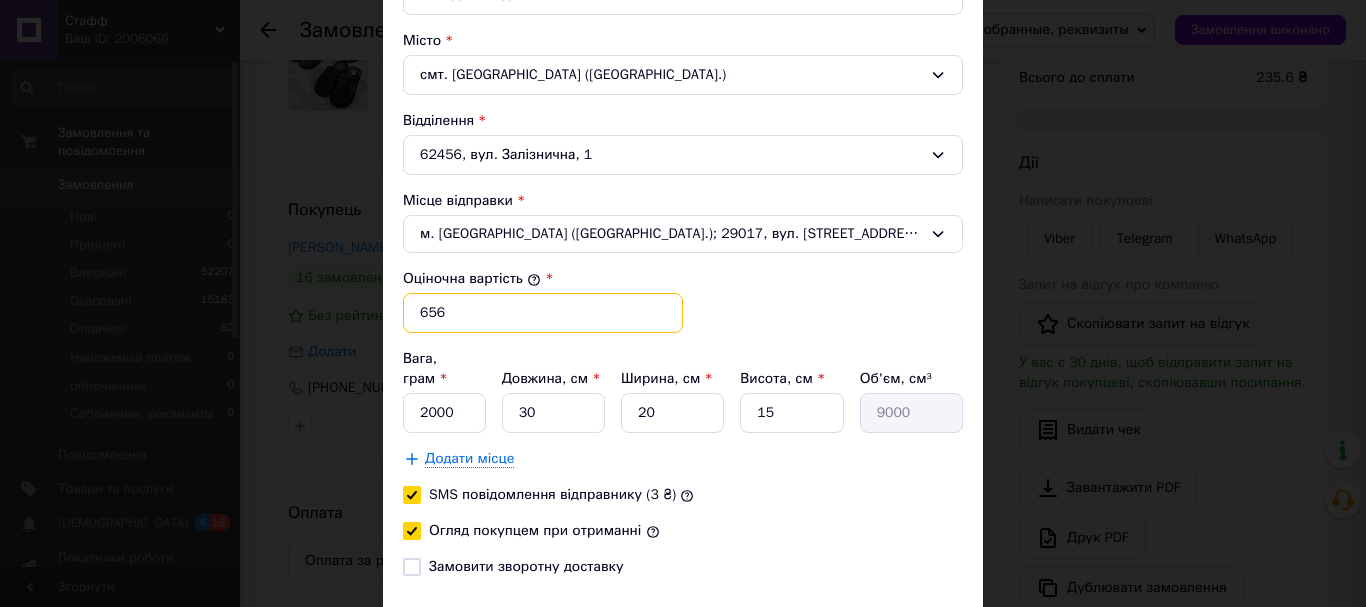 click on "656" at bounding box center [543, 313] 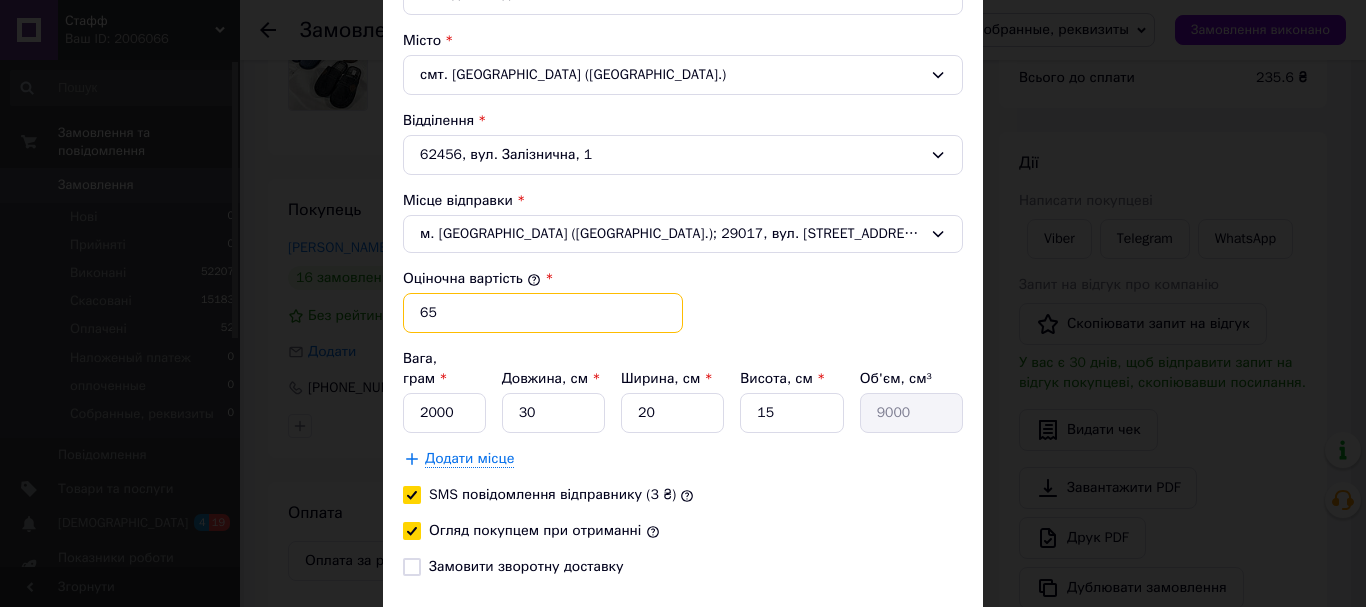 type on "6" 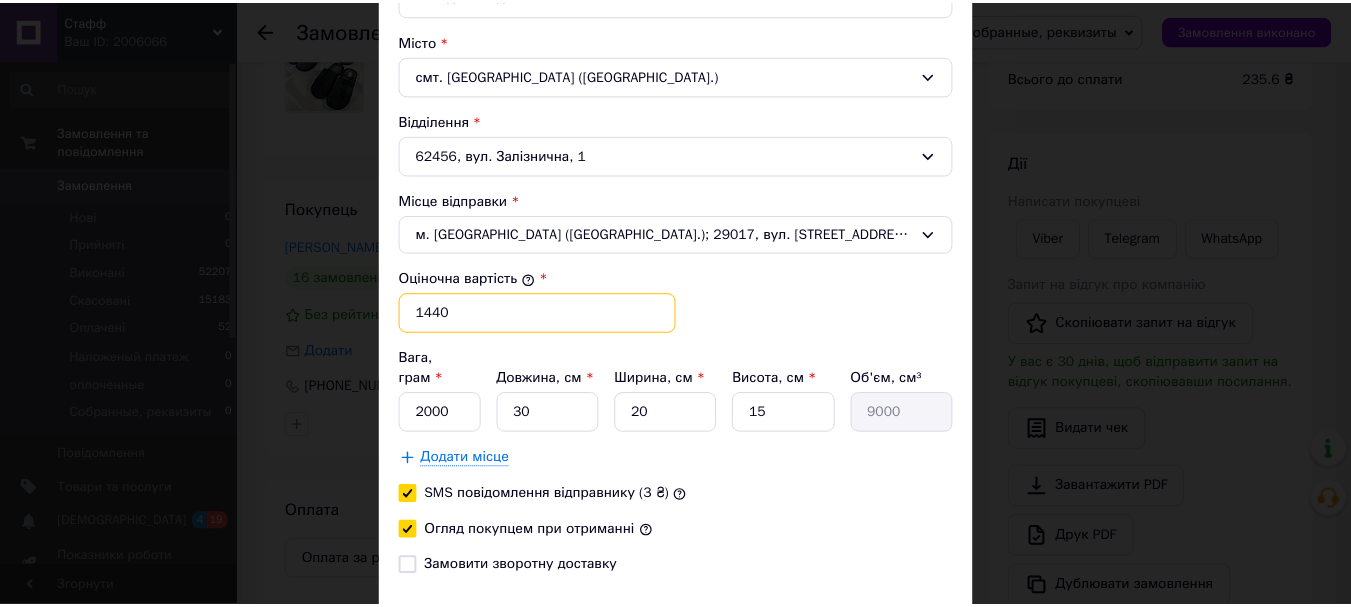 scroll, scrollTop: 716, scrollLeft: 0, axis: vertical 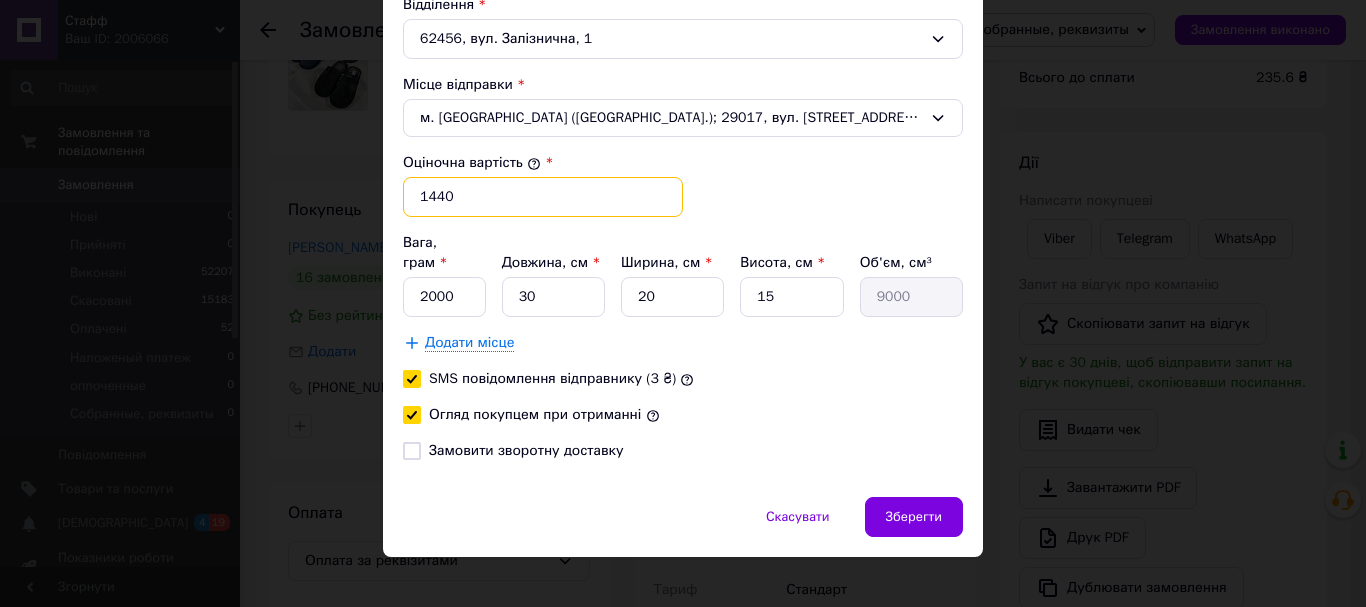 type on "1440" 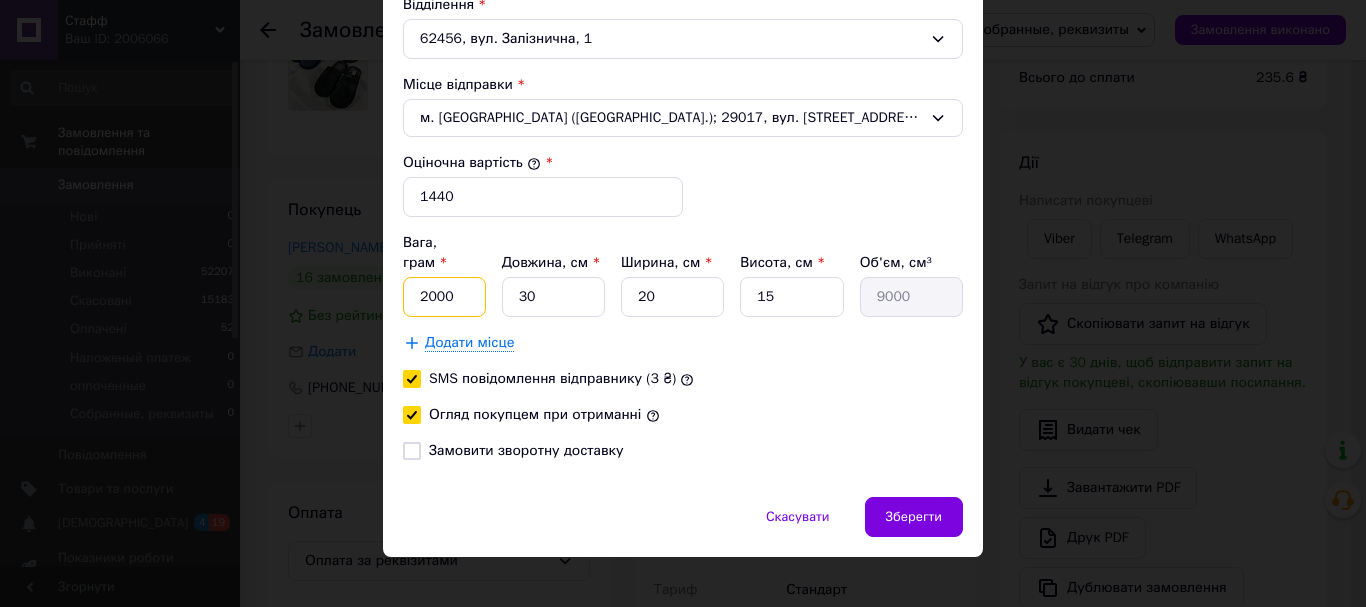 click on "2000" at bounding box center (444, 297) 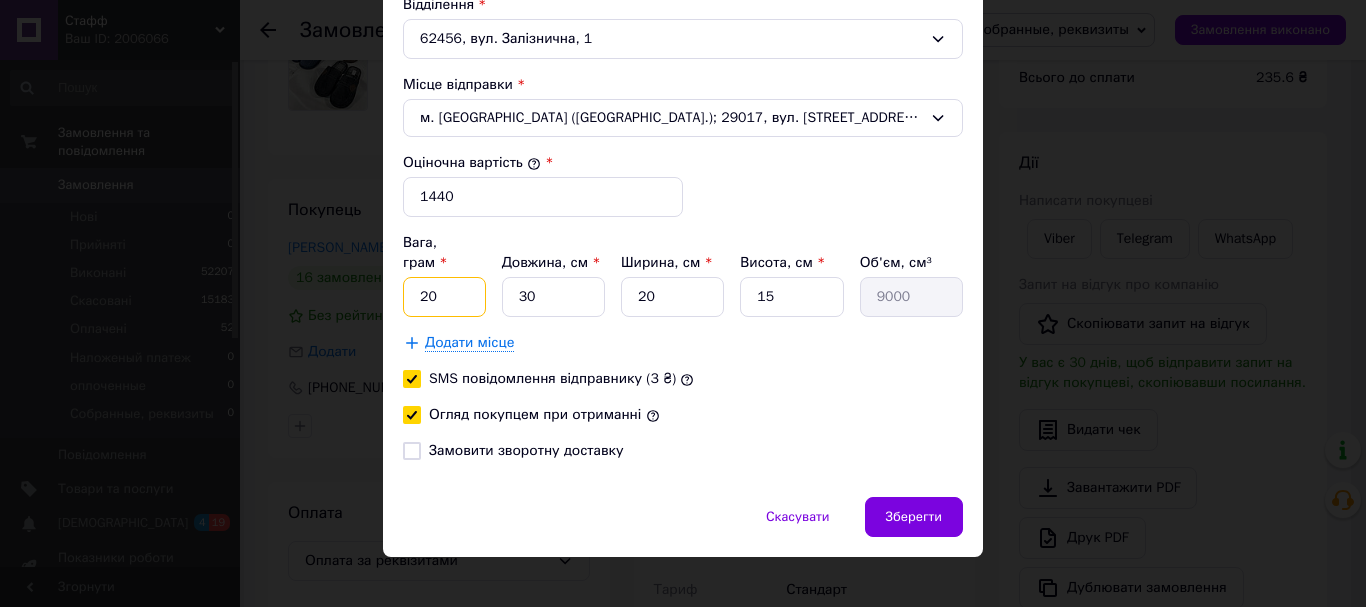 type on "2" 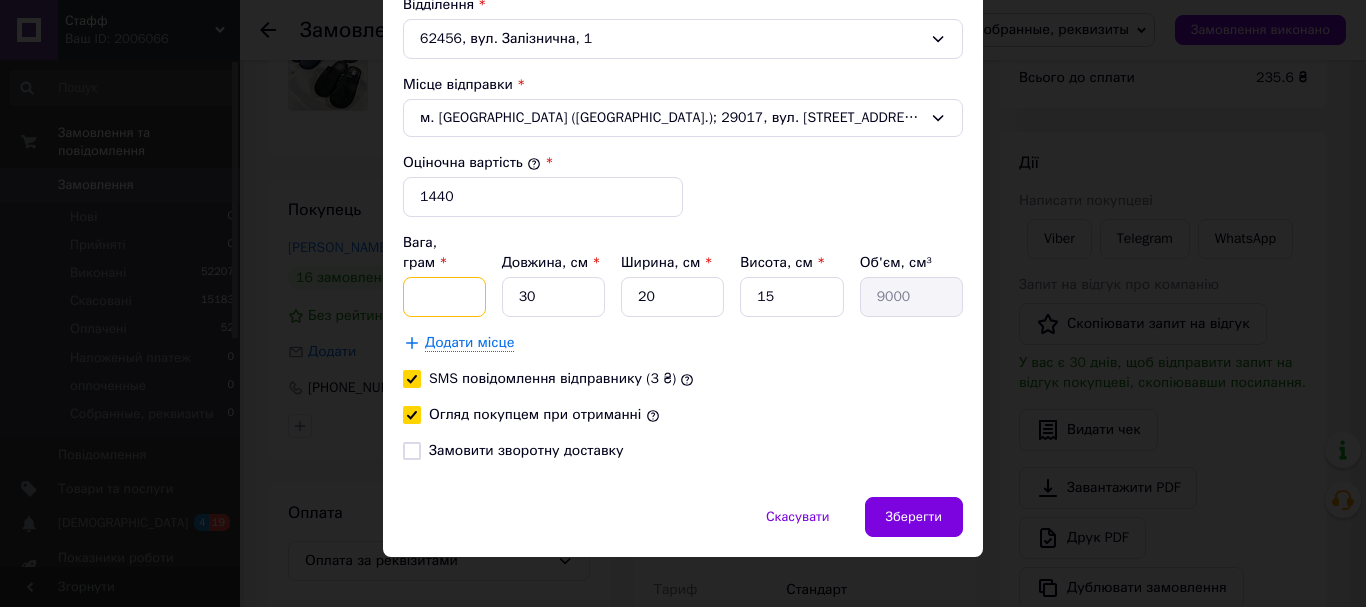 click on "Вага, грам   *" at bounding box center (444, 297) 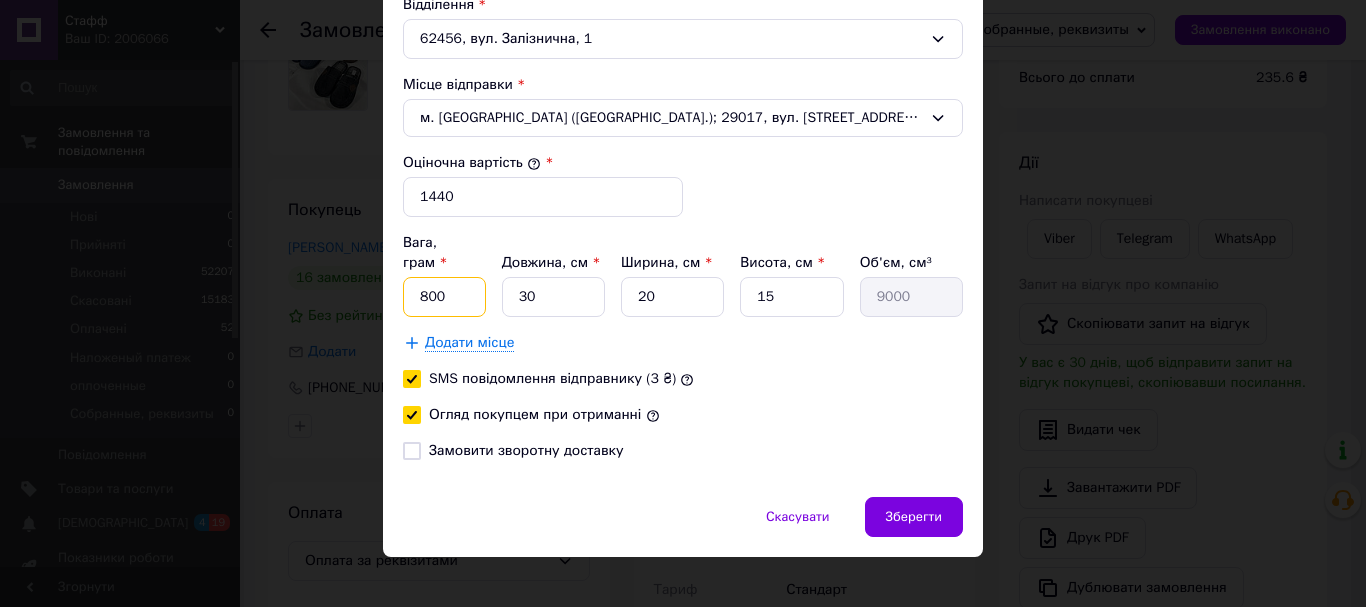 type on "800" 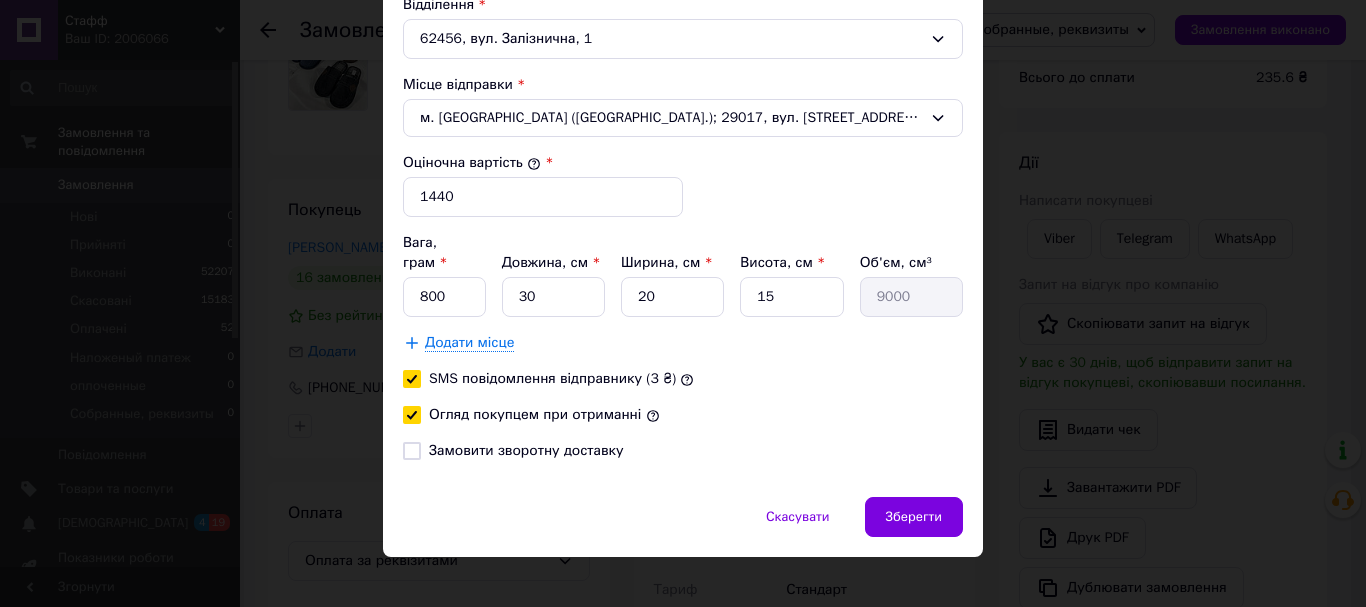 click on "Вага, грам   * 800 Довжина, см   * 30 Ширина, см   * 20 Висота, см   * 15 Об'єм, см³ 9000" at bounding box center [683, 275] 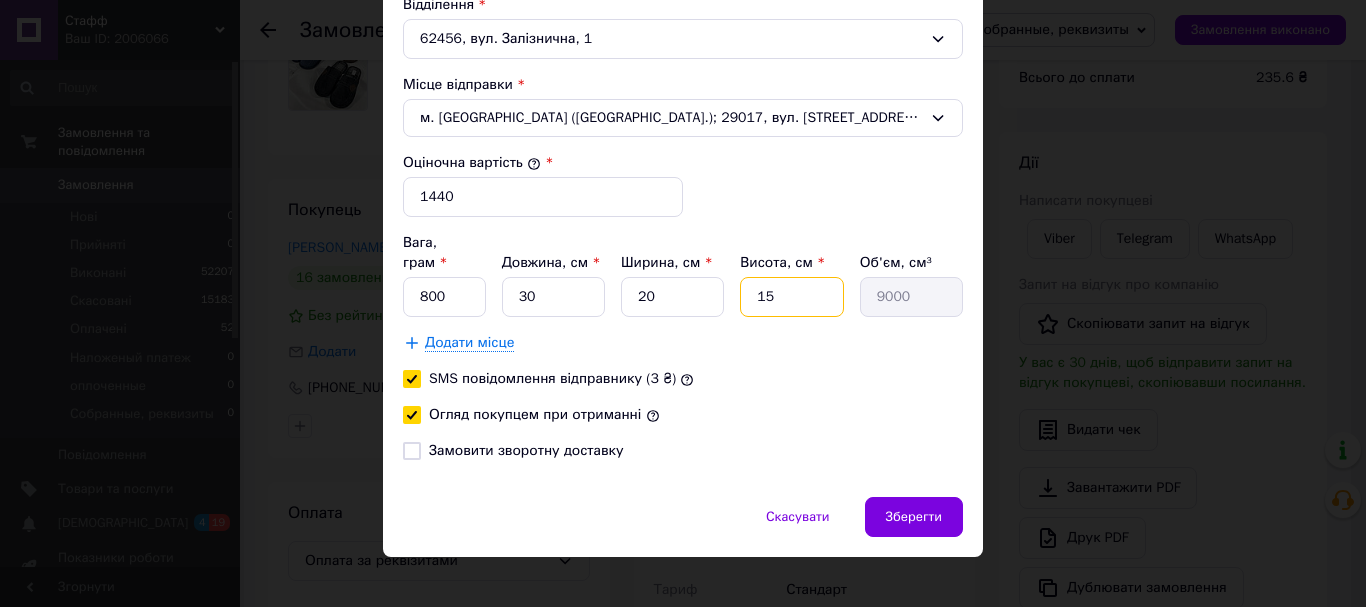 click on "15" at bounding box center (791, 297) 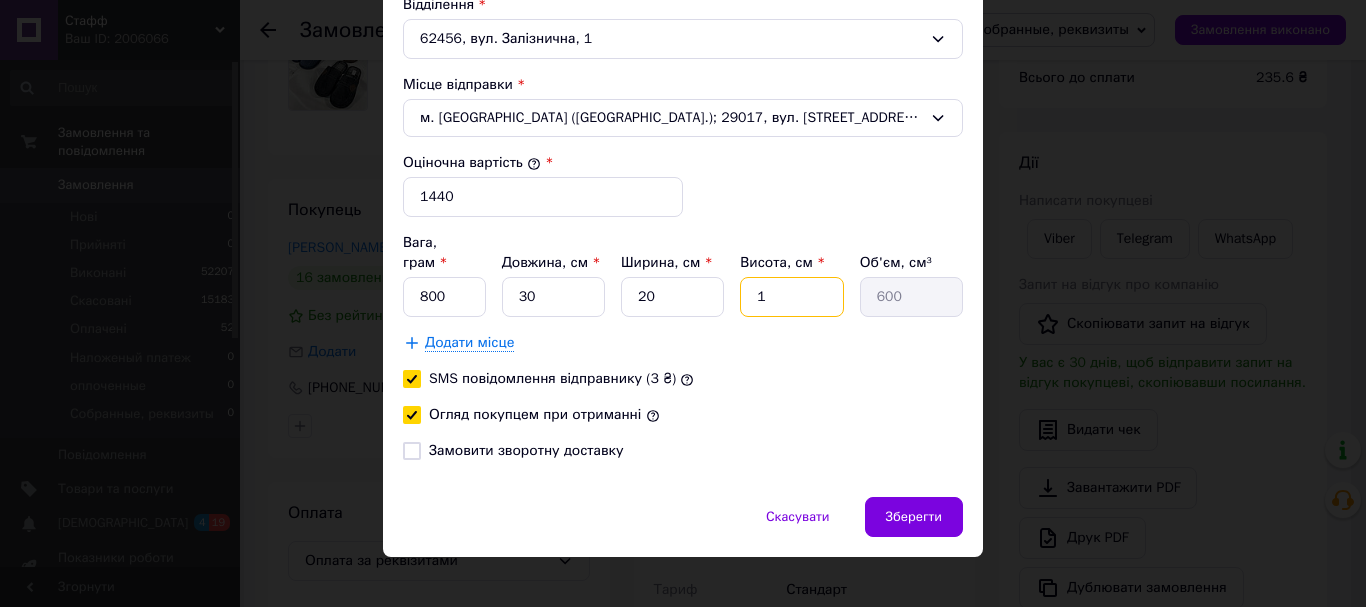 type 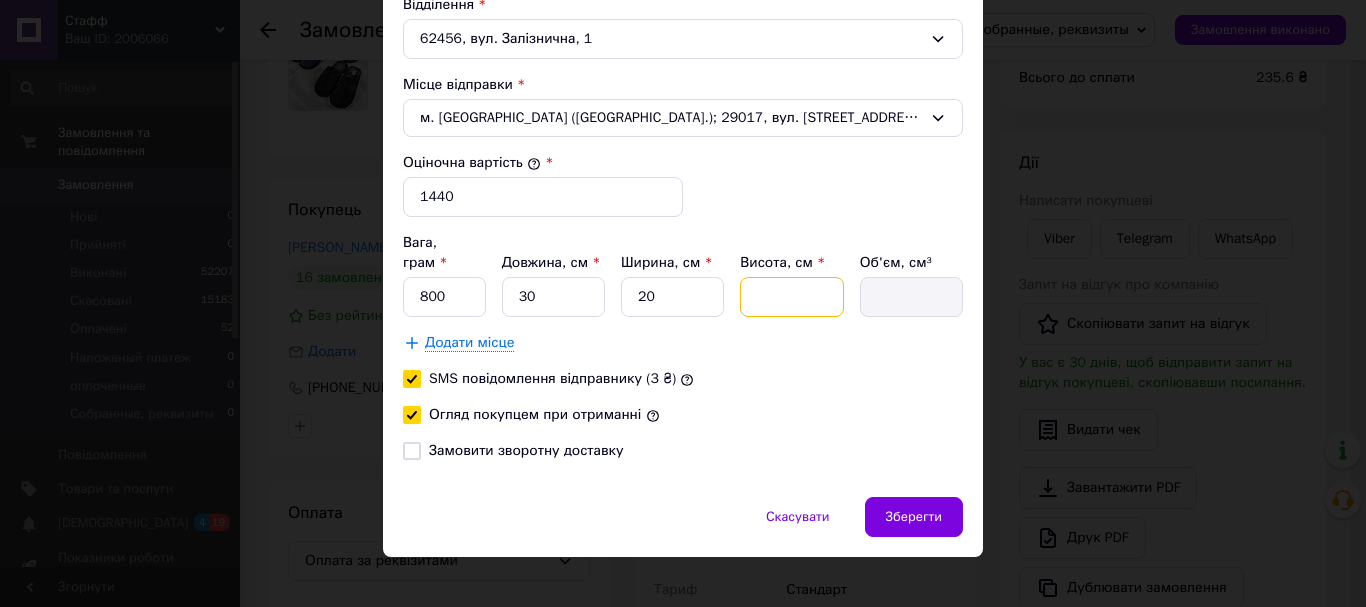 type on "2" 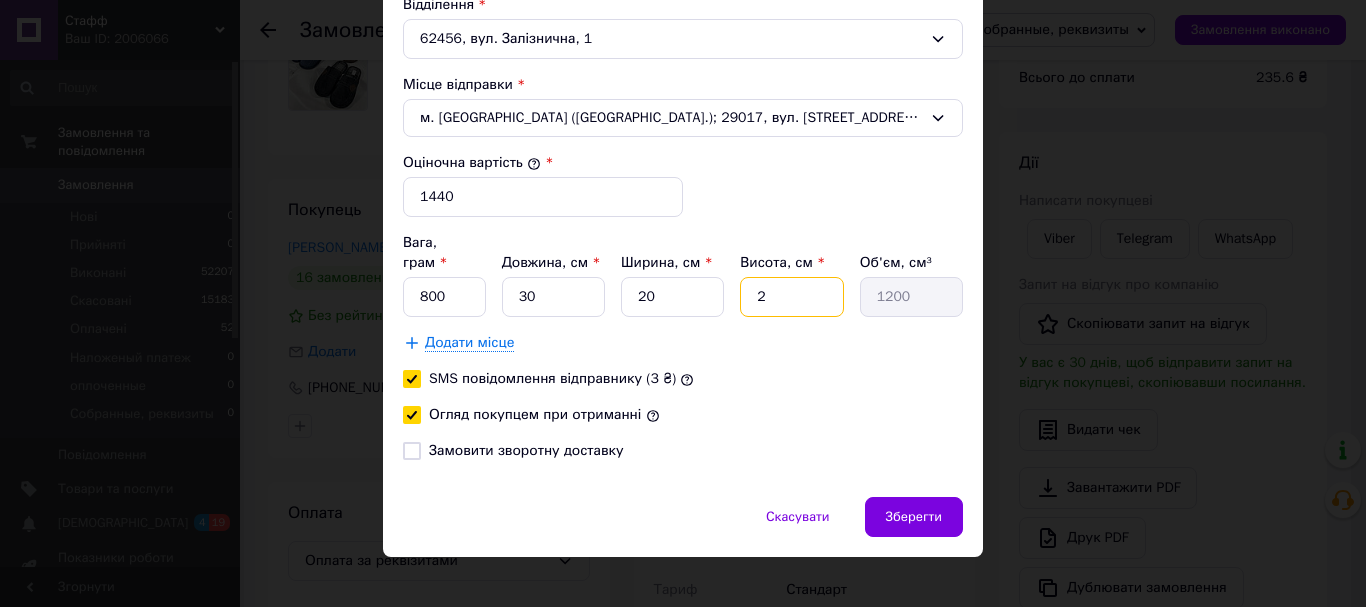 type on "20" 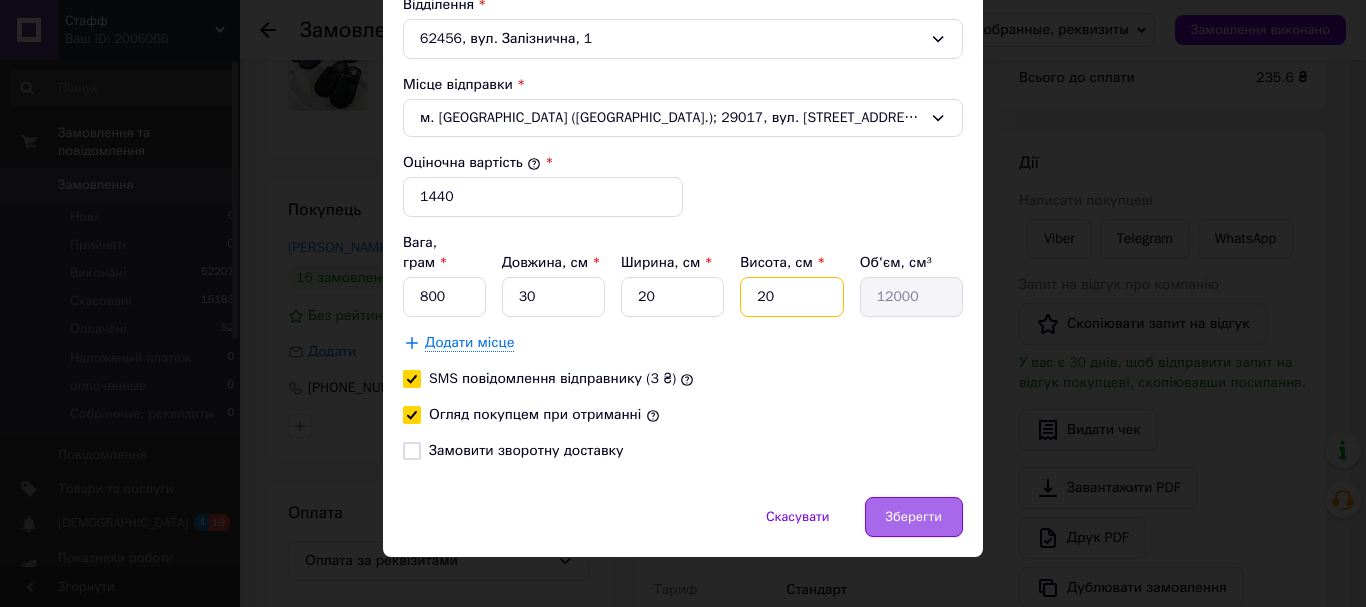 type on "20" 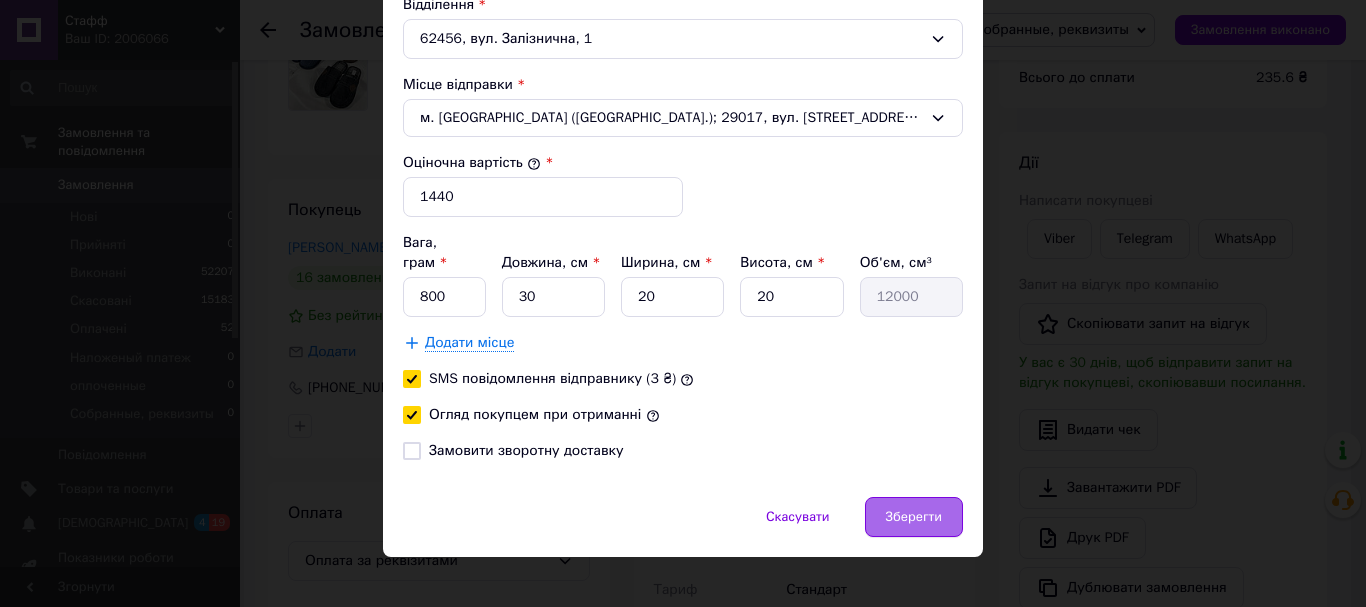 click on "Зберегти" at bounding box center (914, 517) 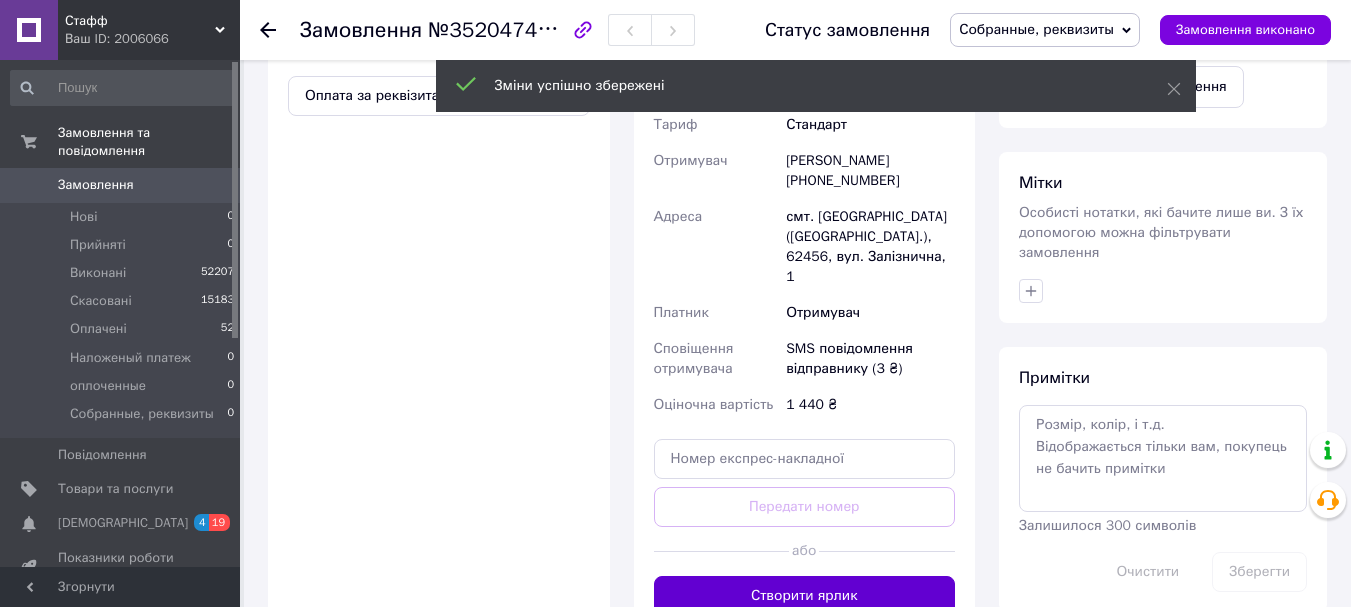 scroll, scrollTop: 700, scrollLeft: 0, axis: vertical 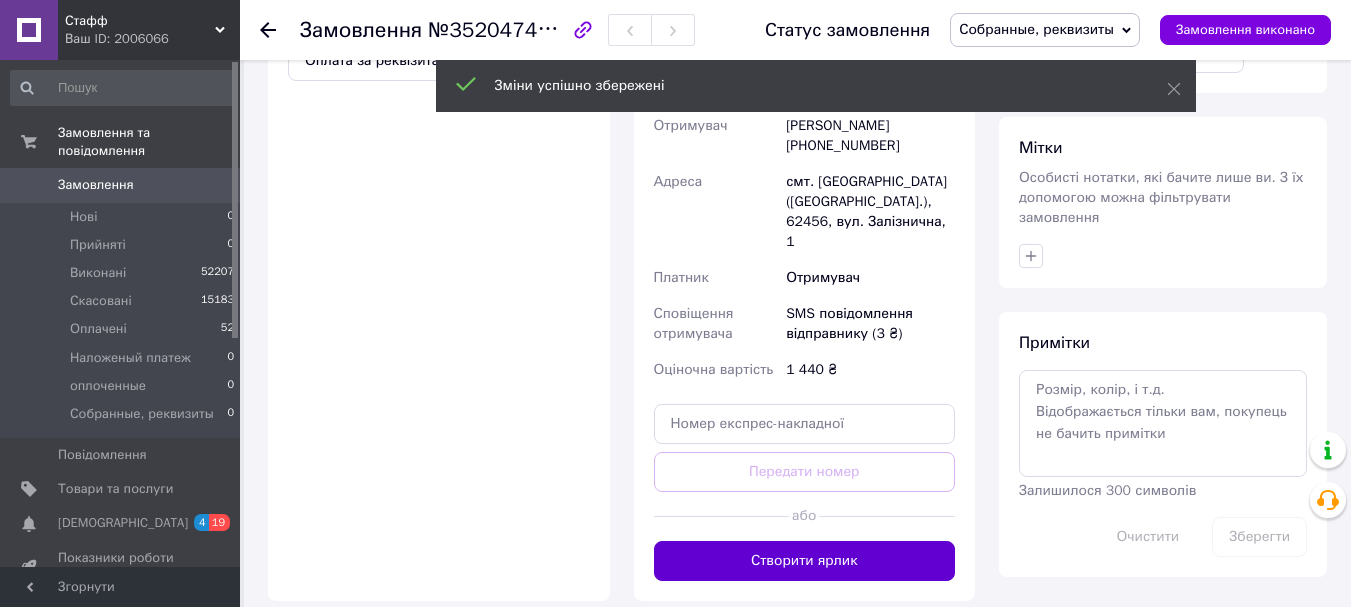 click on "Створити ярлик" at bounding box center (805, 561) 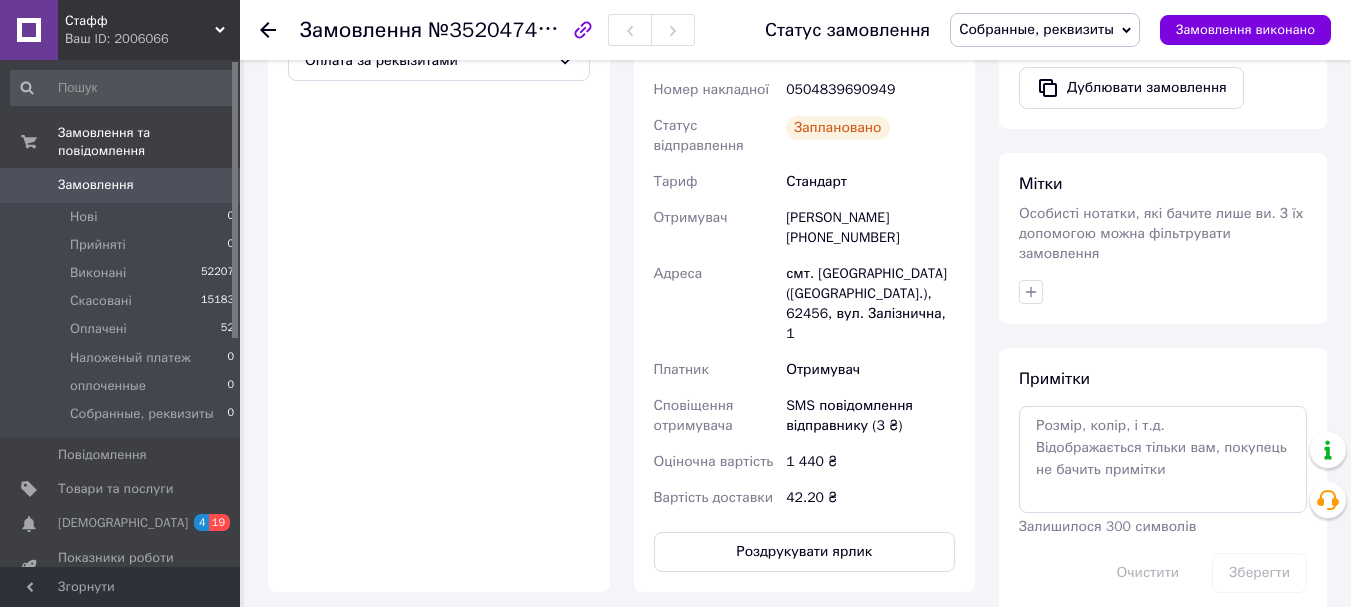scroll, scrollTop: 600, scrollLeft: 0, axis: vertical 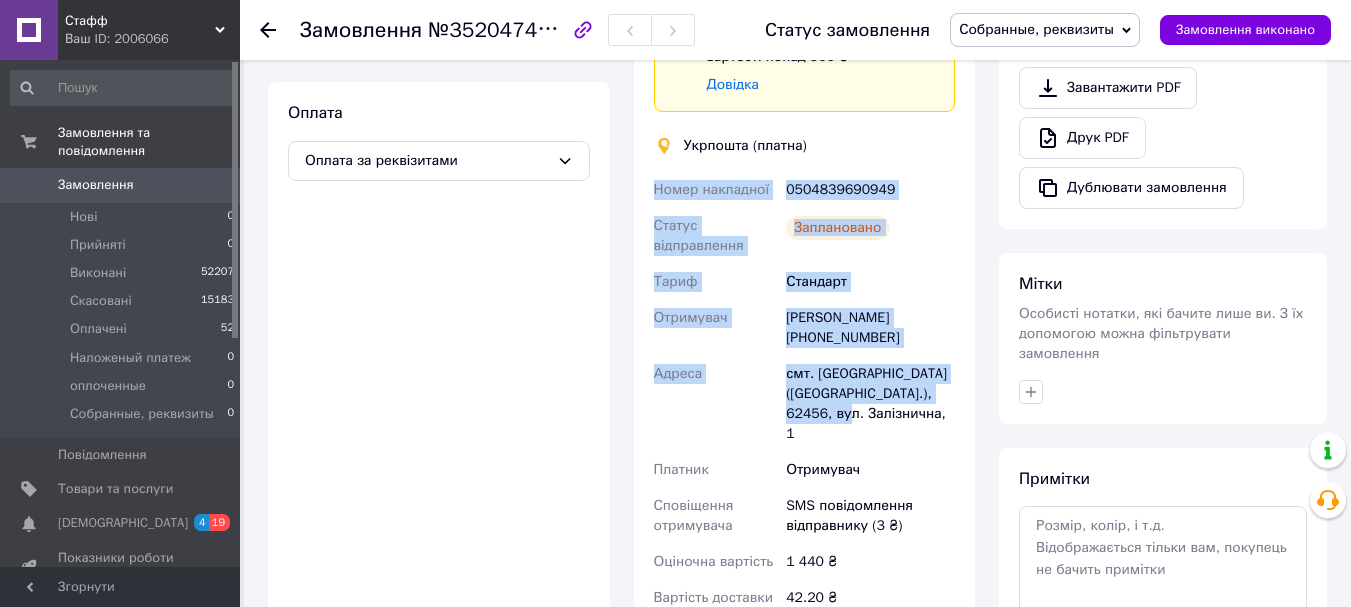 drag, startPoint x: 651, startPoint y: 193, endPoint x: 874, endPoint y: 417, distance: 316.0775 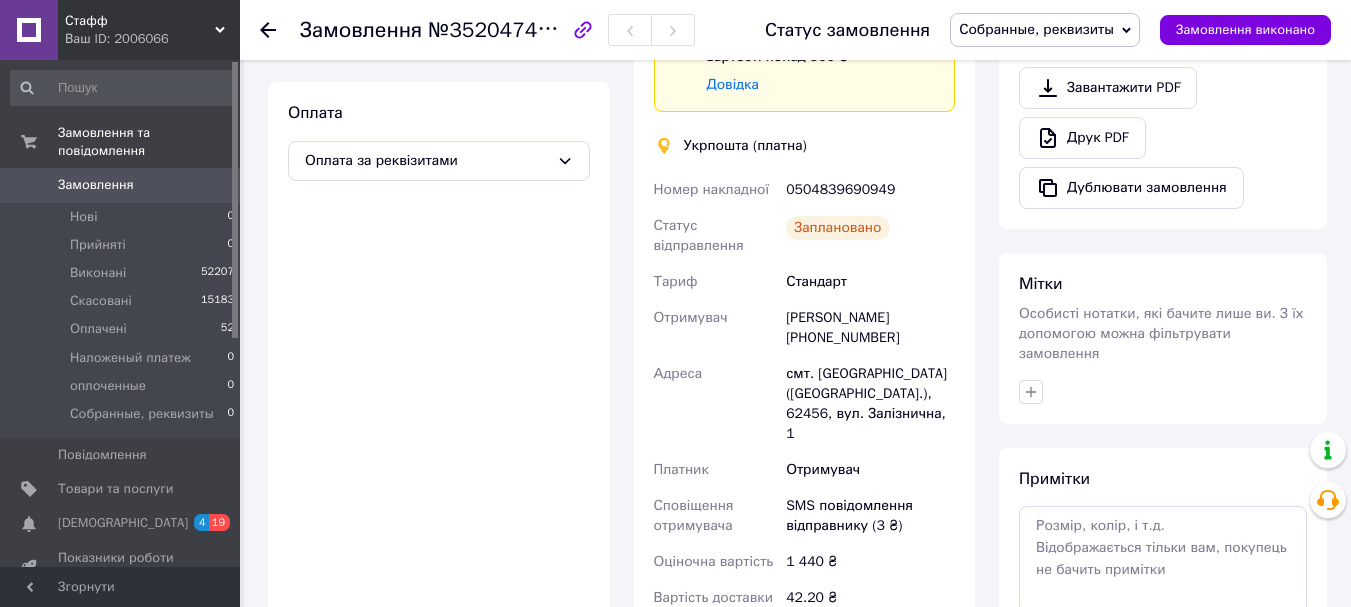 click on "Мітки" at bounding box center [1163, 284] 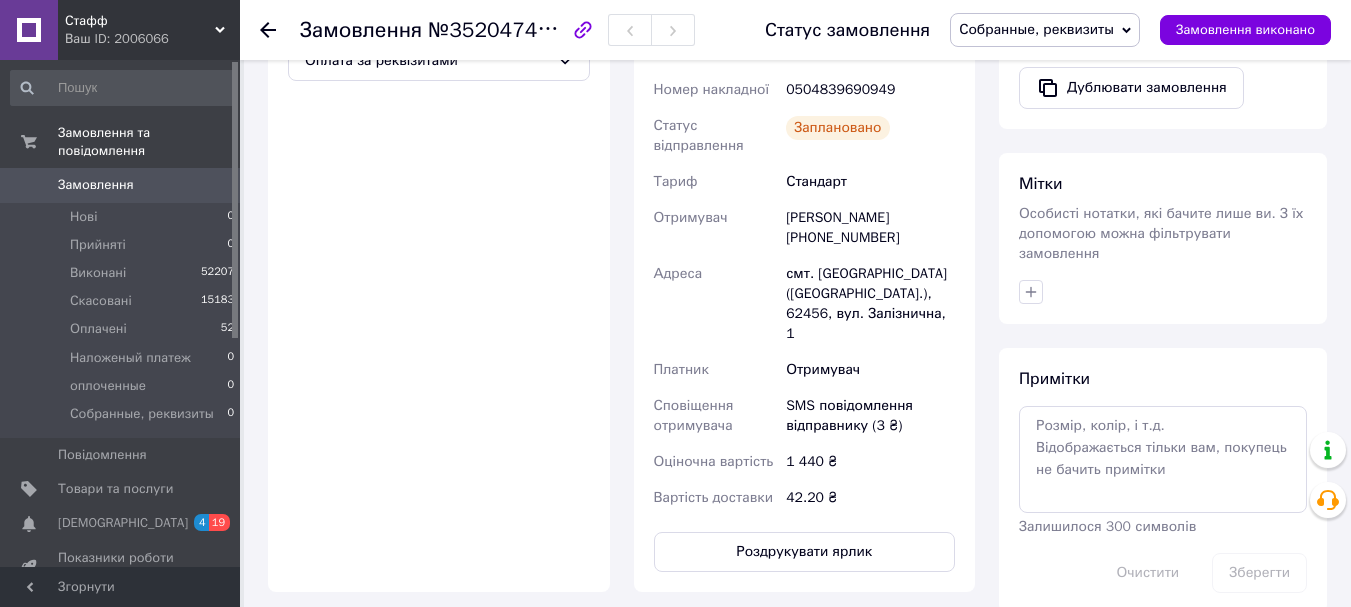 scroll, scrollTop: 600, scrollLeft: 0, axis: vertical 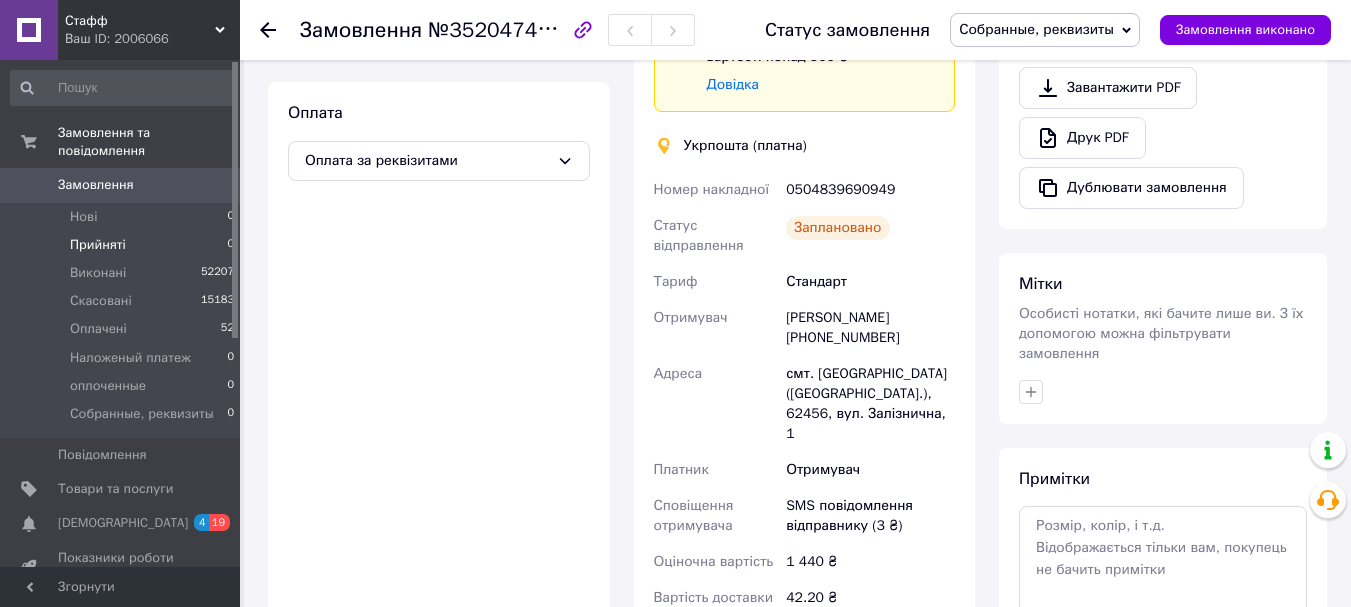 click on "Прийняті" at bounding box center [98, 245] 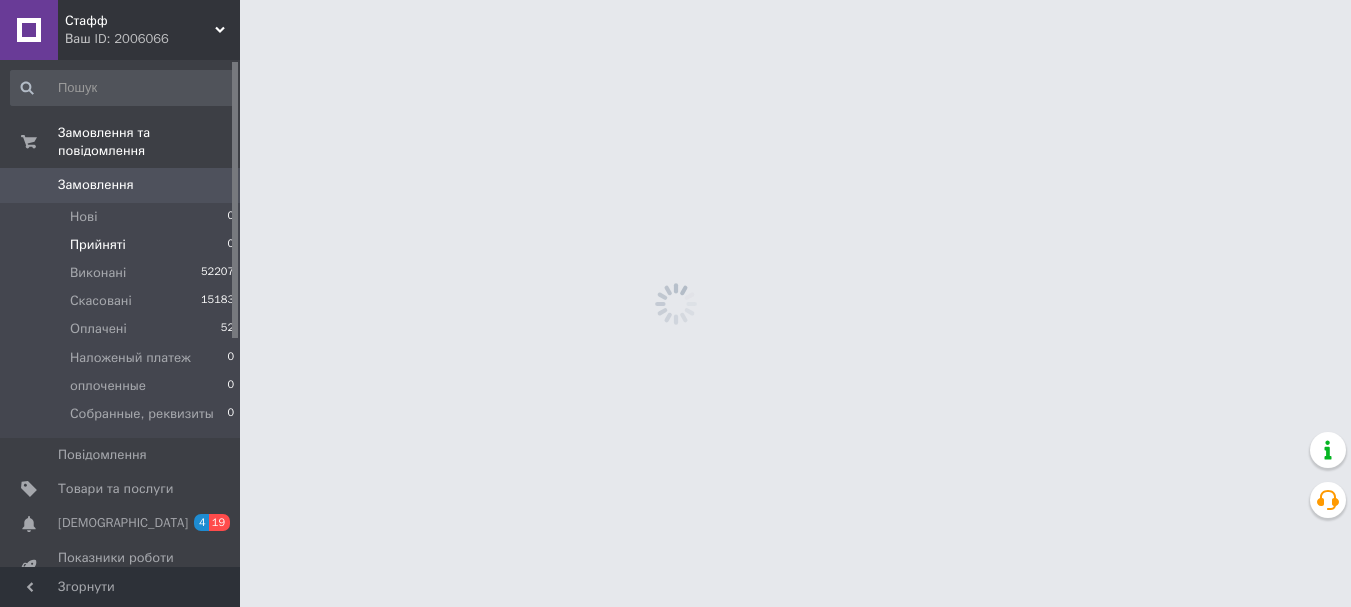 scroll, scrollTop: 0, scrollLeft: 0, axis: both 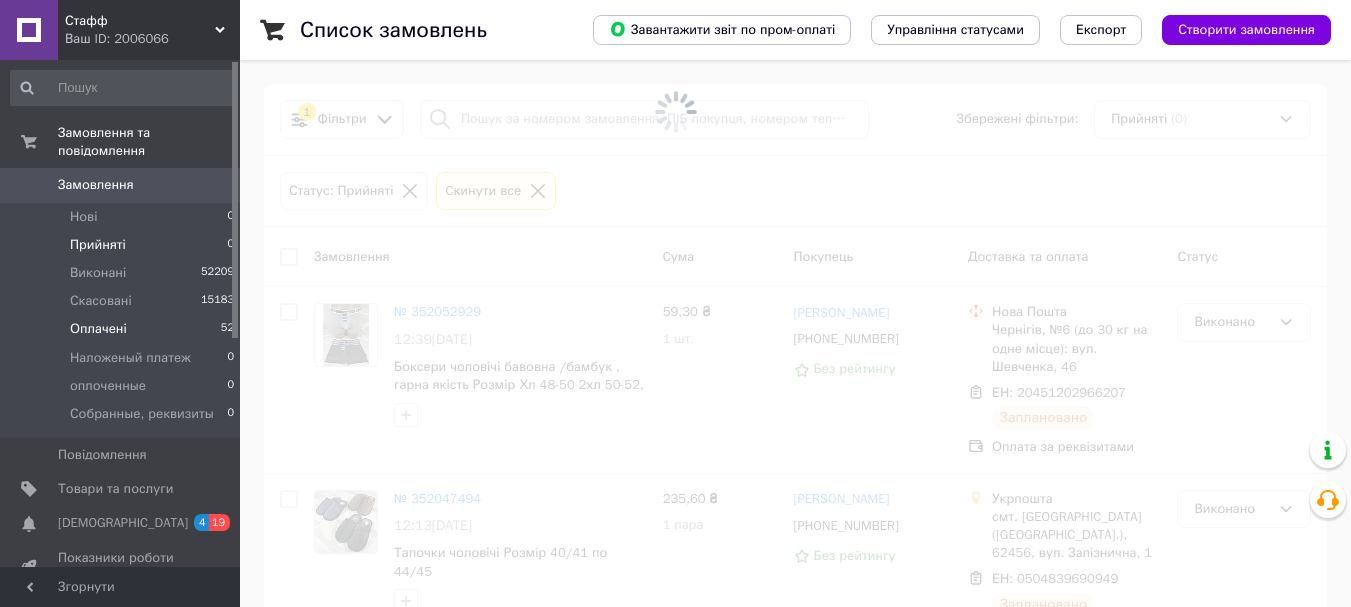 click on "Оплачені" at bounding box center (98, 329) 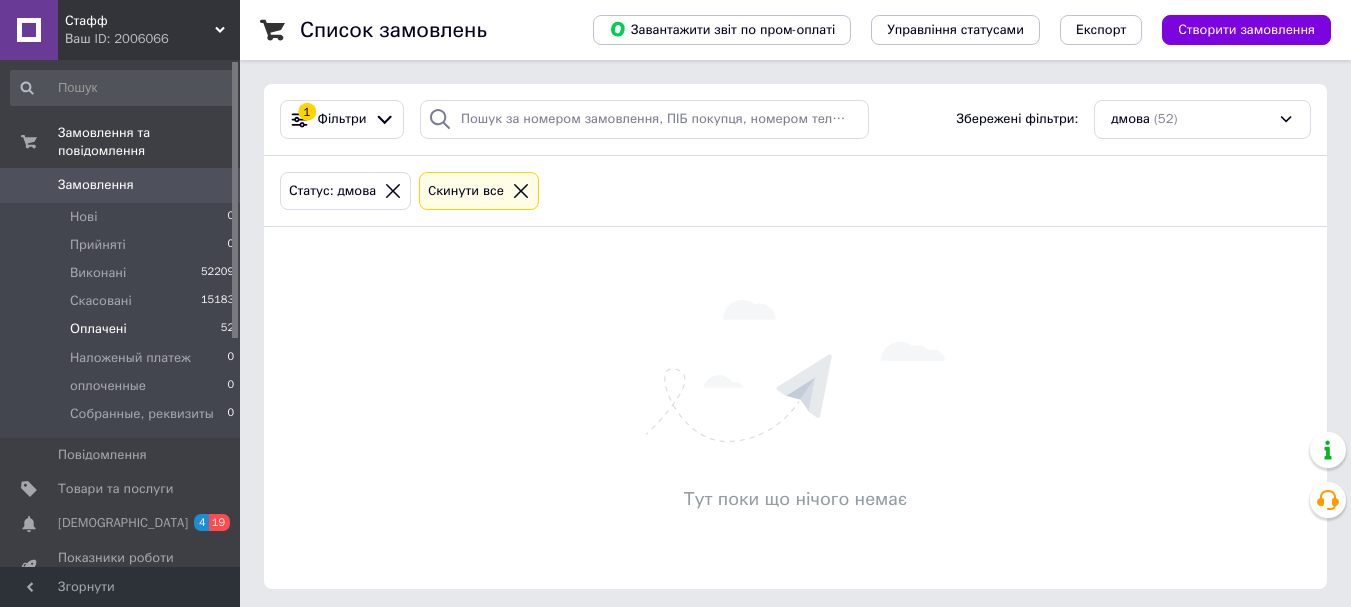 click on "Оплачені" at bounding box center (98, 329) 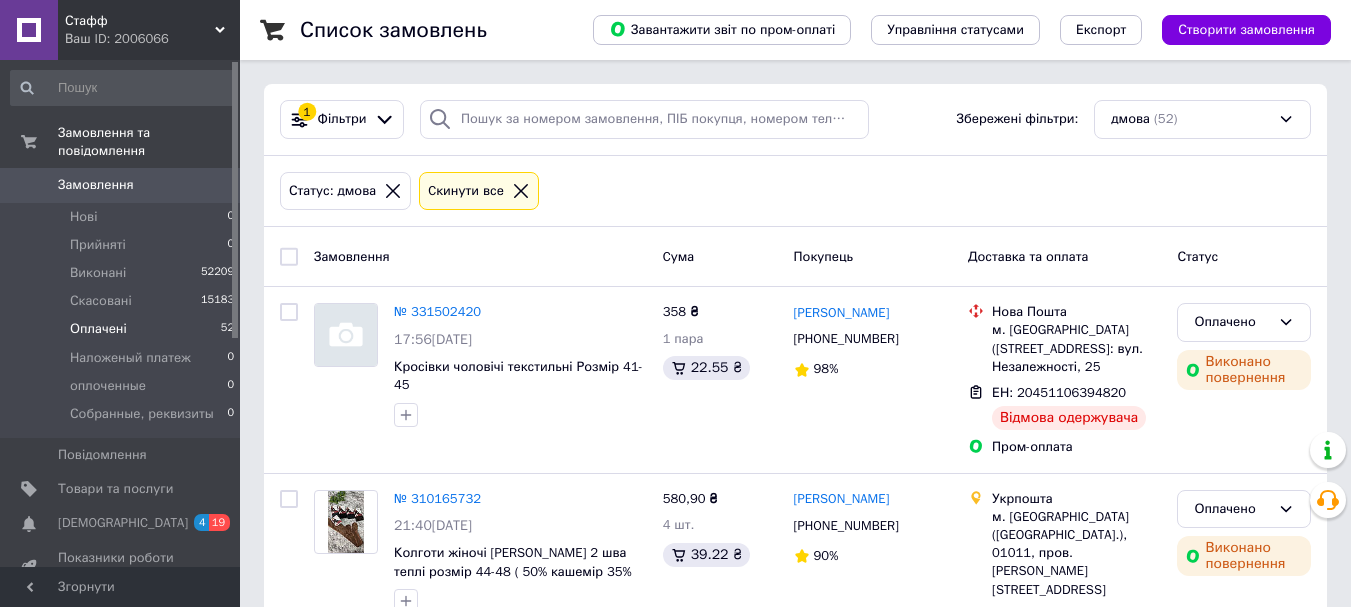 click on "Оплачені 52" at bounding box center (123, 329) 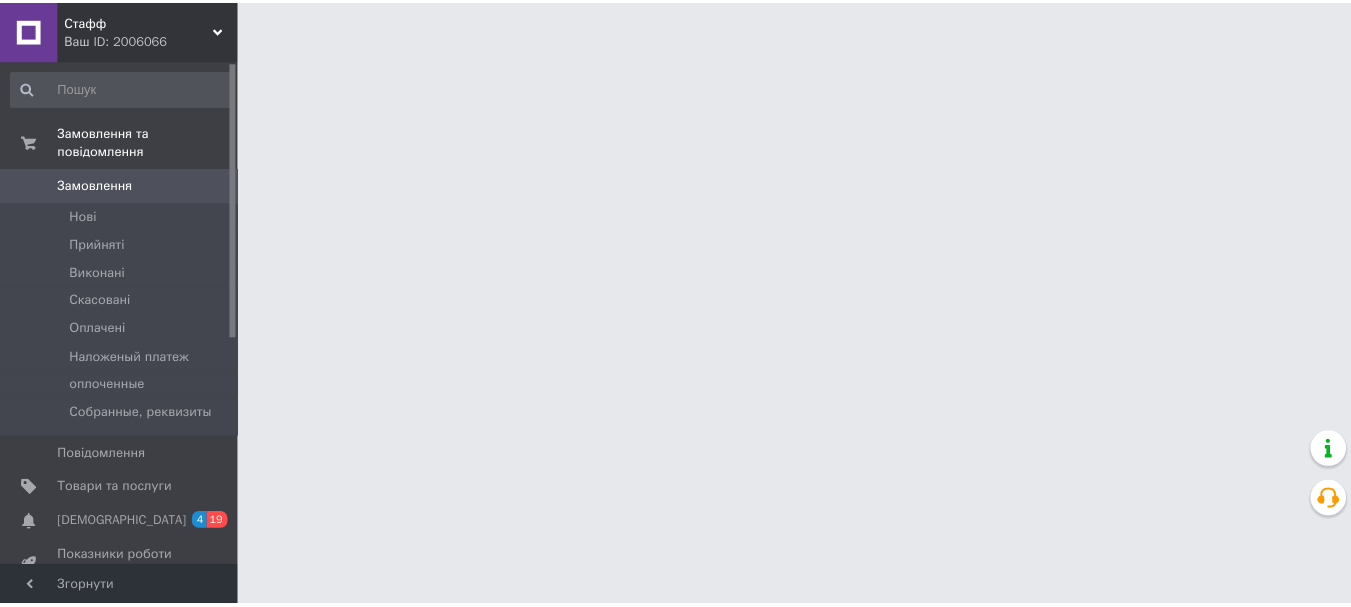 scroll, scrollTop: 0, scrollLeft: 0, axis: both 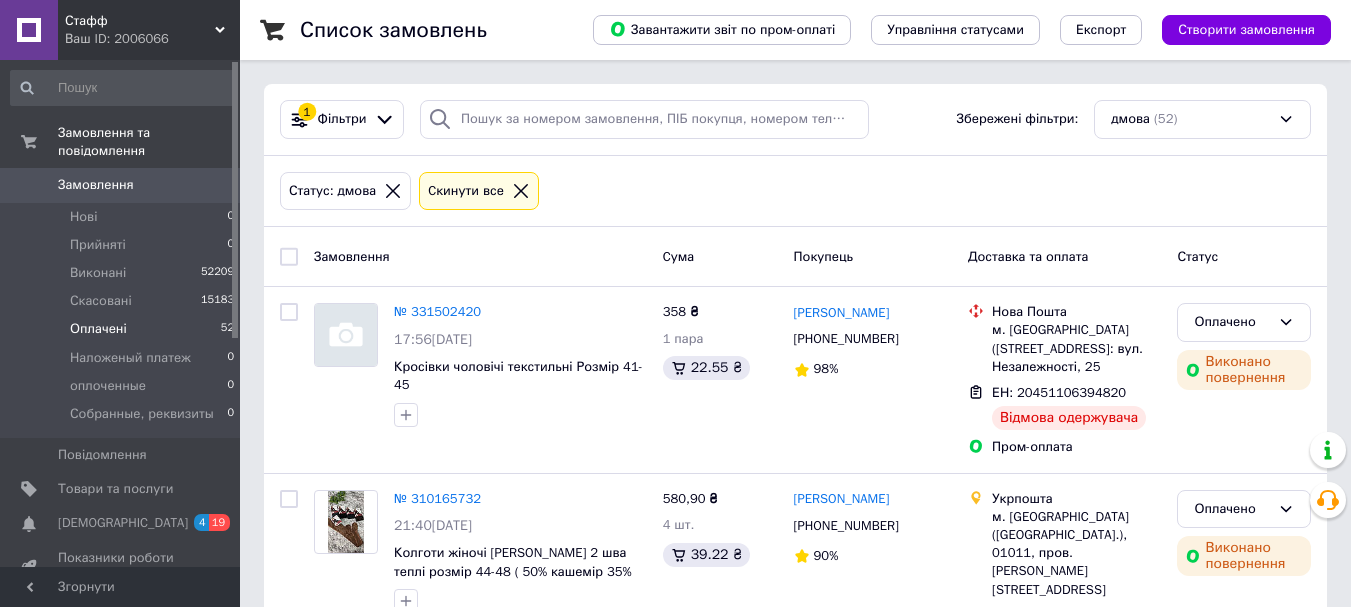 click on "Замовлення" at bounding box center [121, 185] 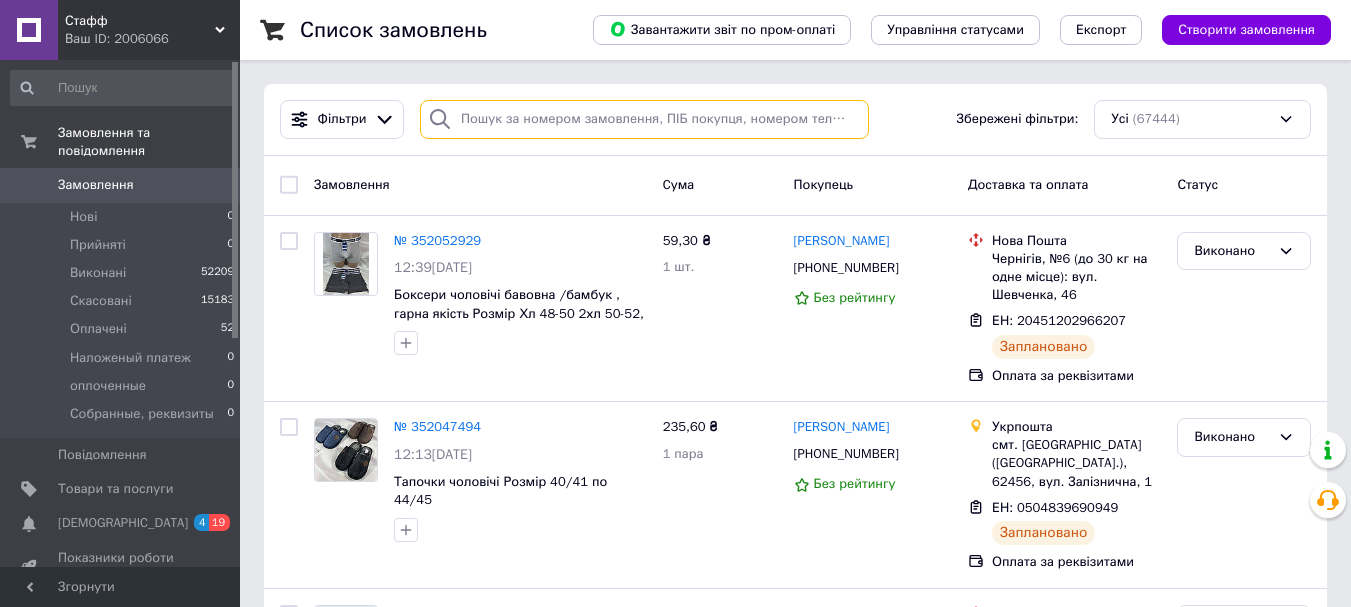 paste on "0665186563" 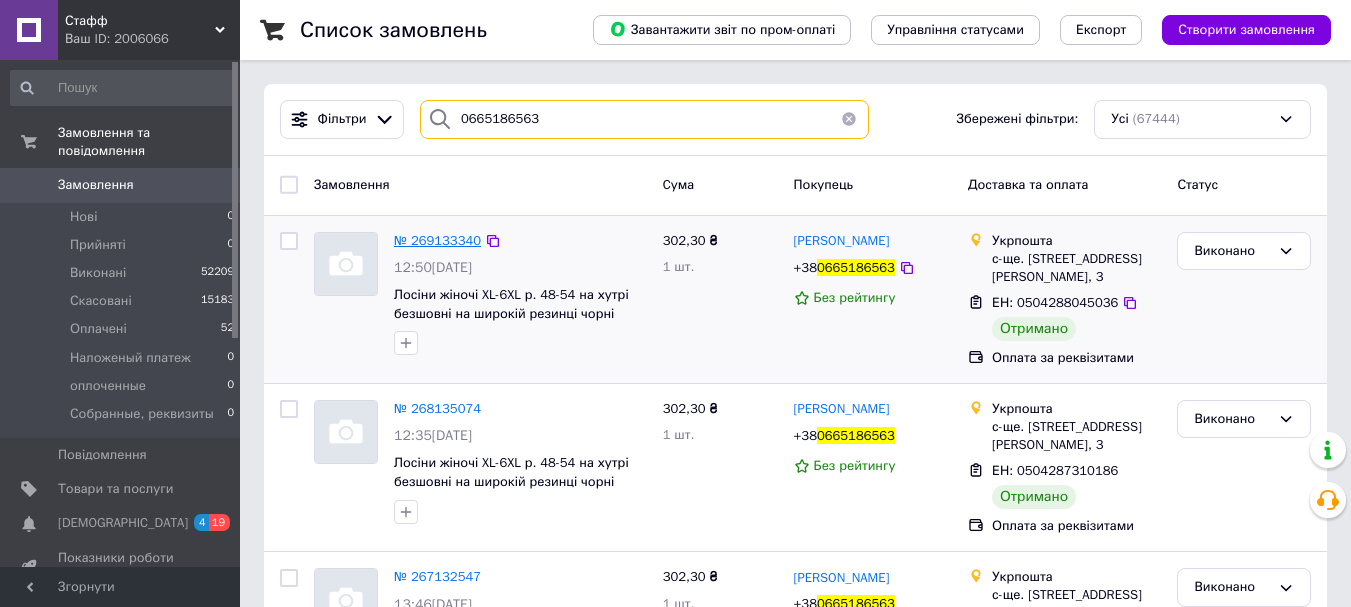 type on "0665186563" 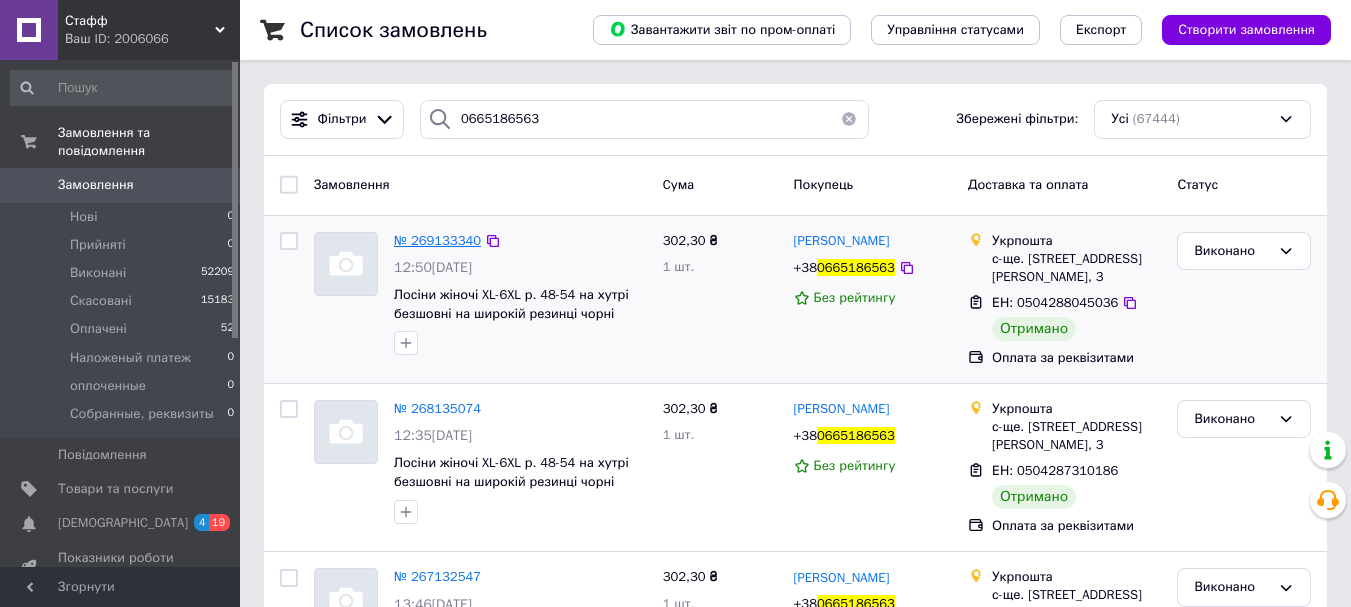click on "№ 269133340" at bounding box center [437, 240] 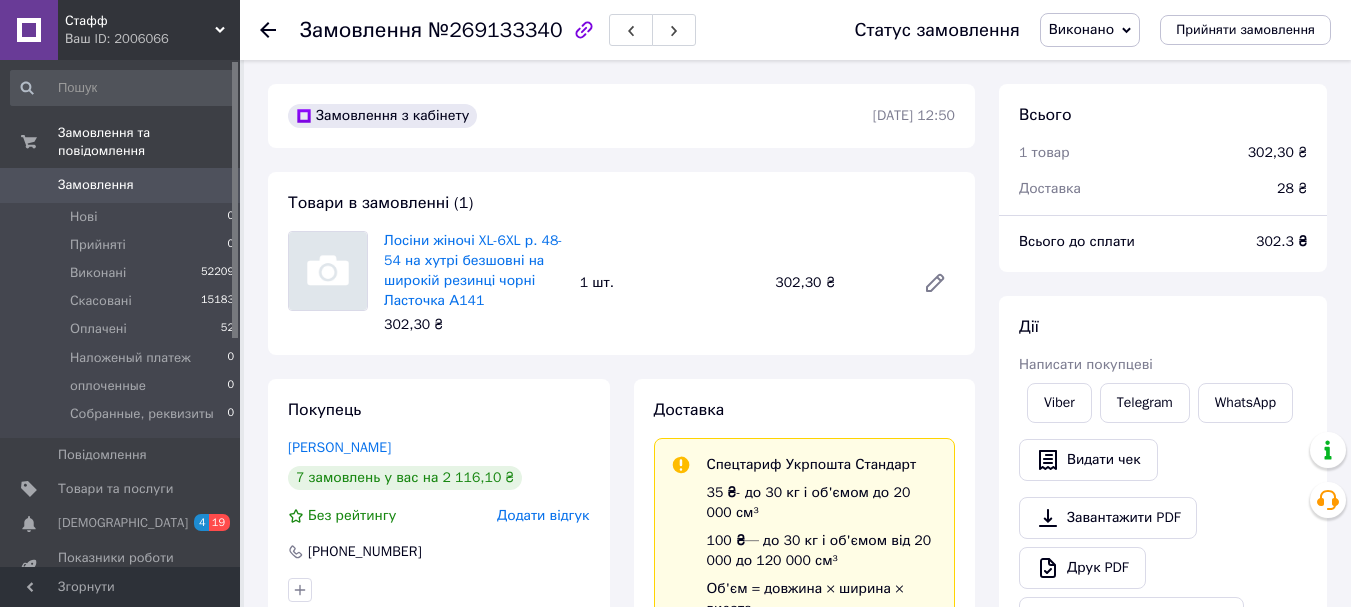 click on "Замовлення" at bounding box center [121, 185] 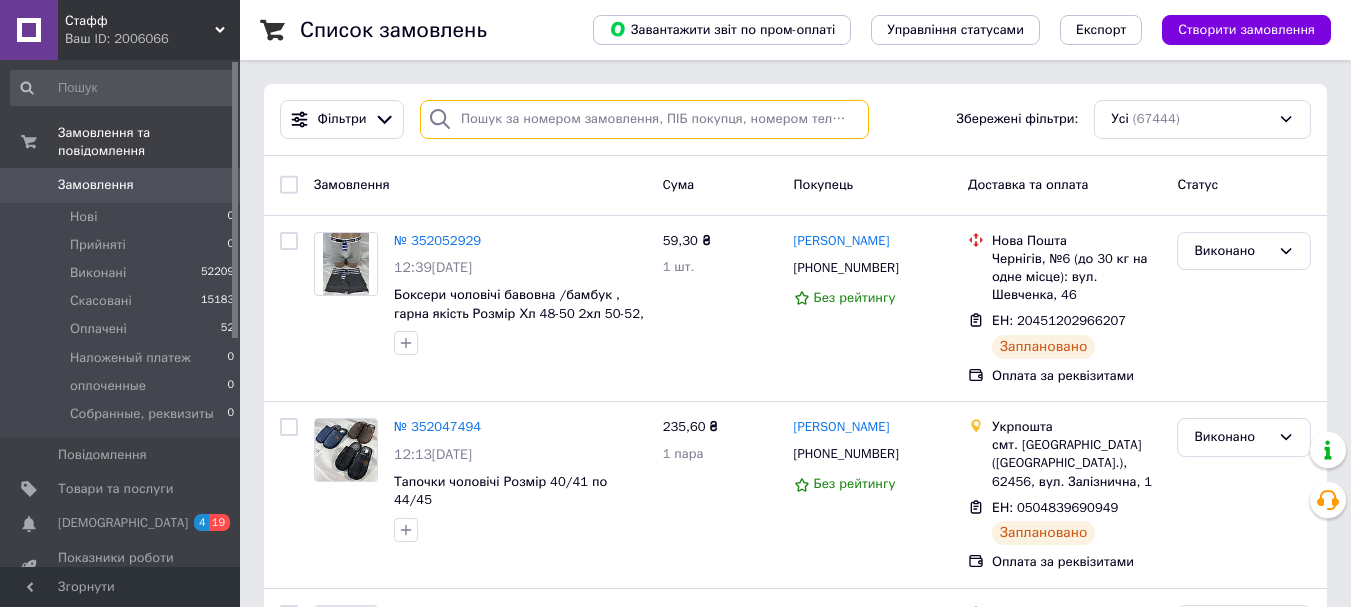 click at bounding box center [644, 119] 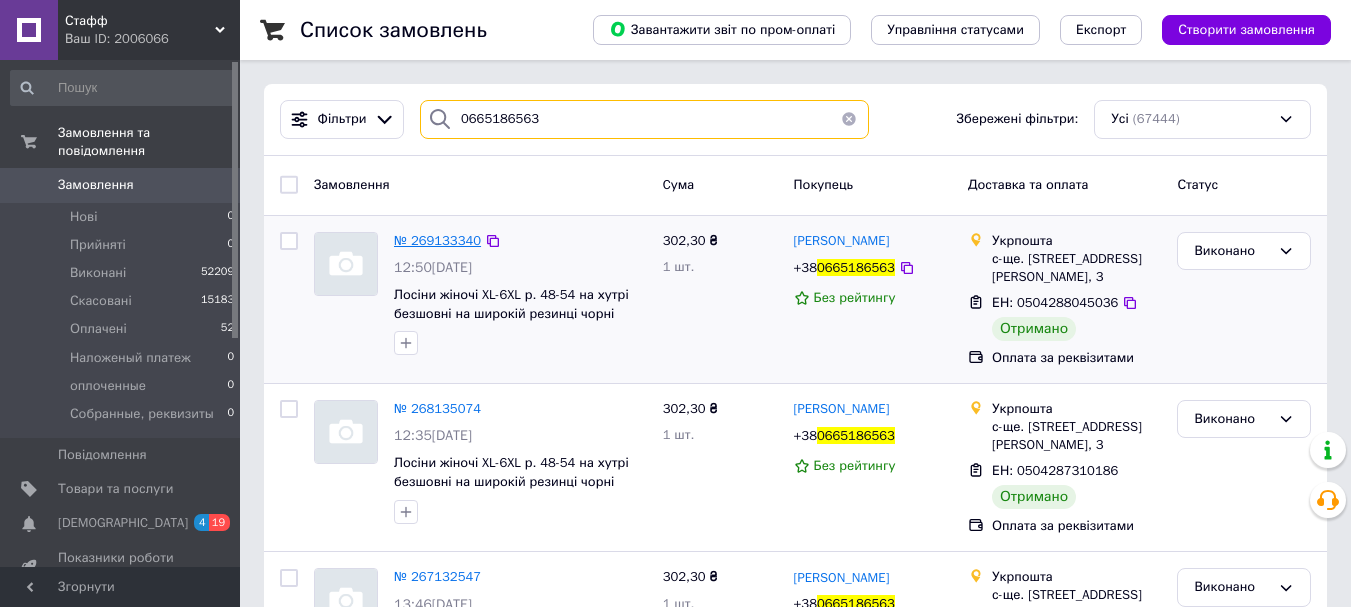 type on "0665186563" 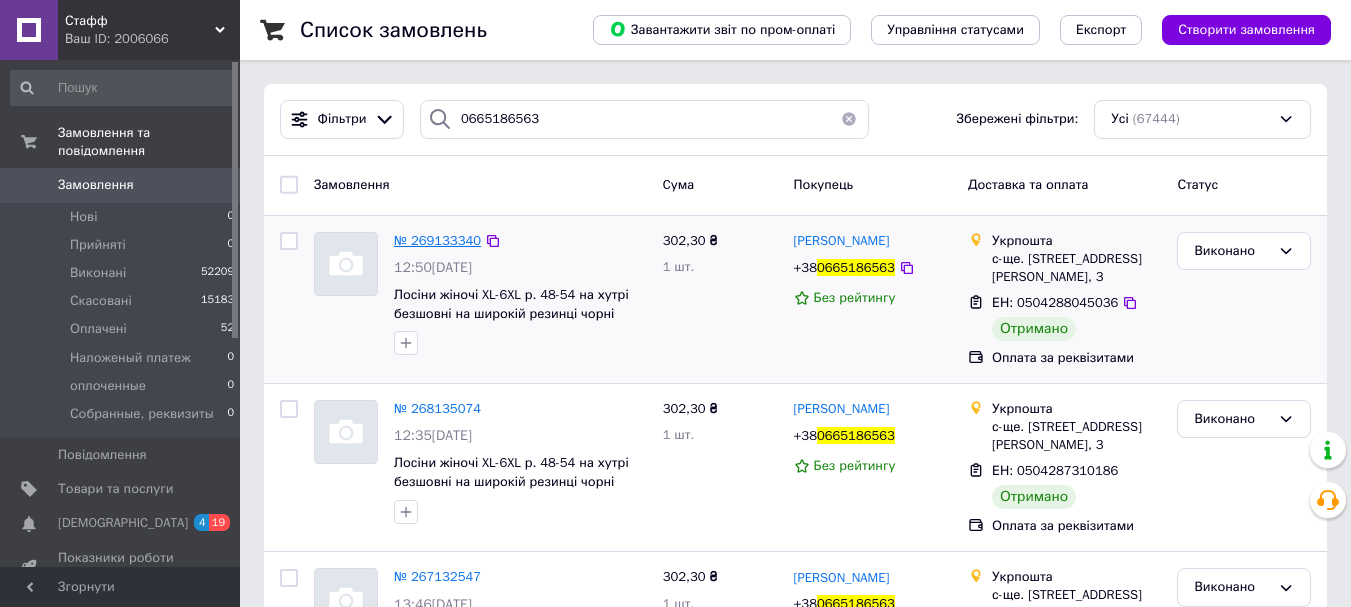 click on "№ 269133340" at bounding box center [437, 240] 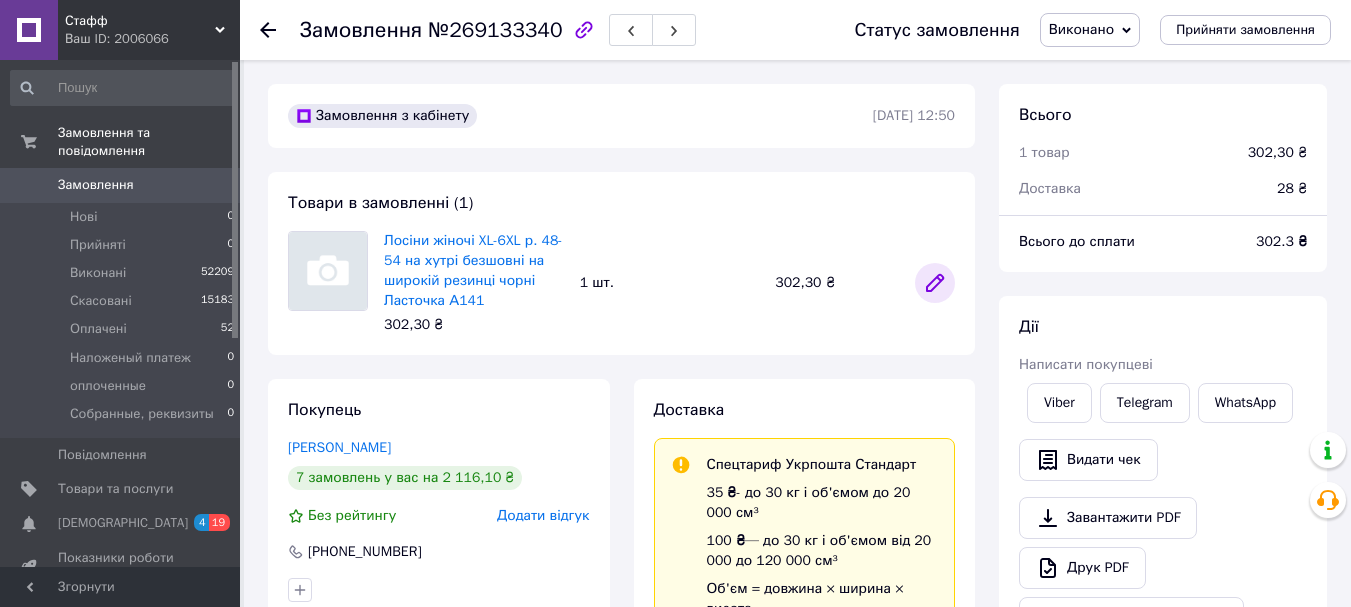 scroll, scrollTop: 300, scrollLeft: 0, axis: vertical 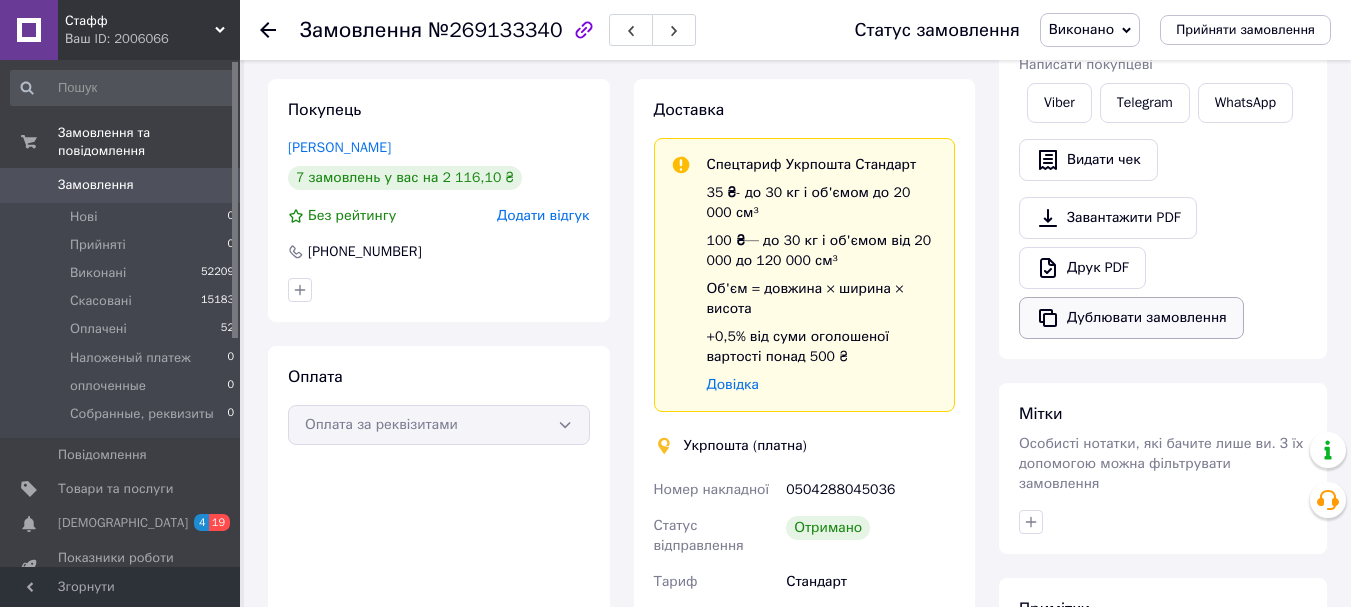 click on "Дублювати замовлення" at bounding box center (1131, 318) 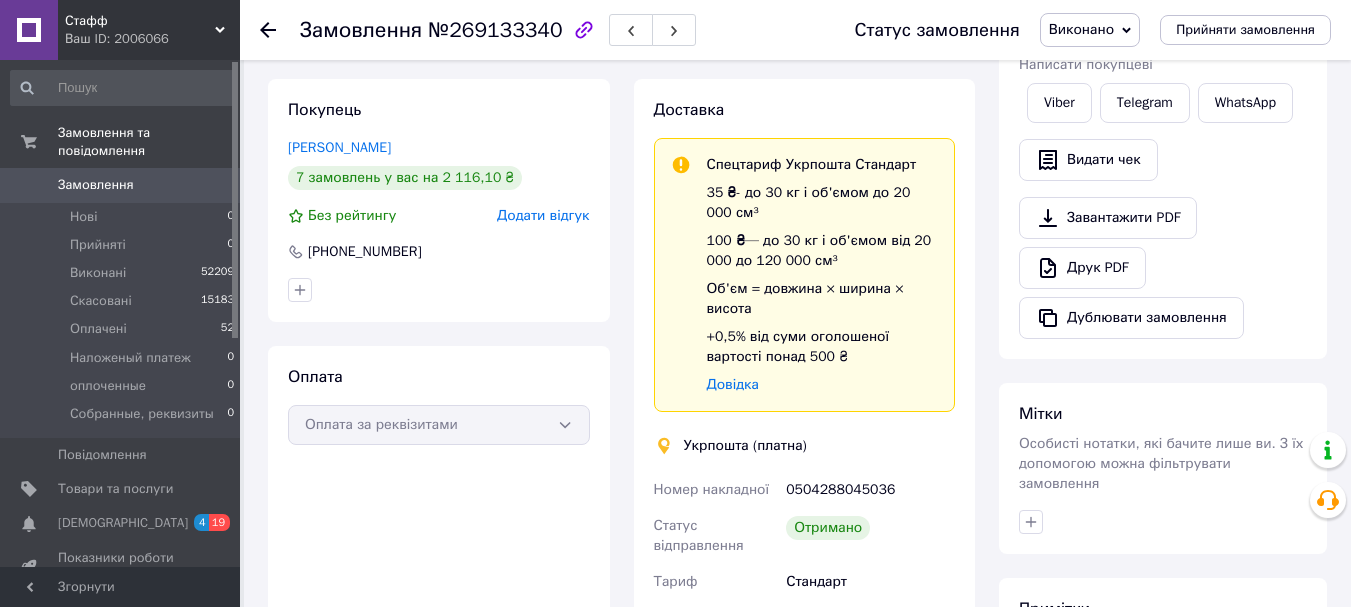 click on "Ваш ID: 2006066" at bounding box center (152, 39) 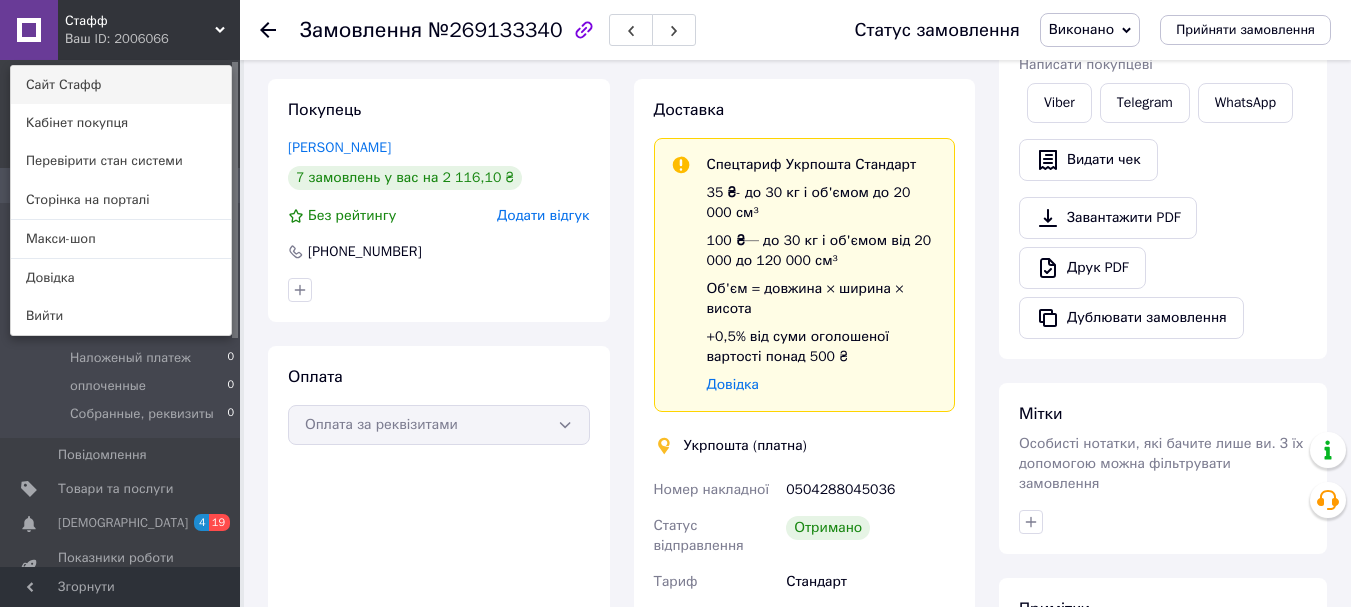 click on "Сайт Стафф" at bounding box center [121, 85] 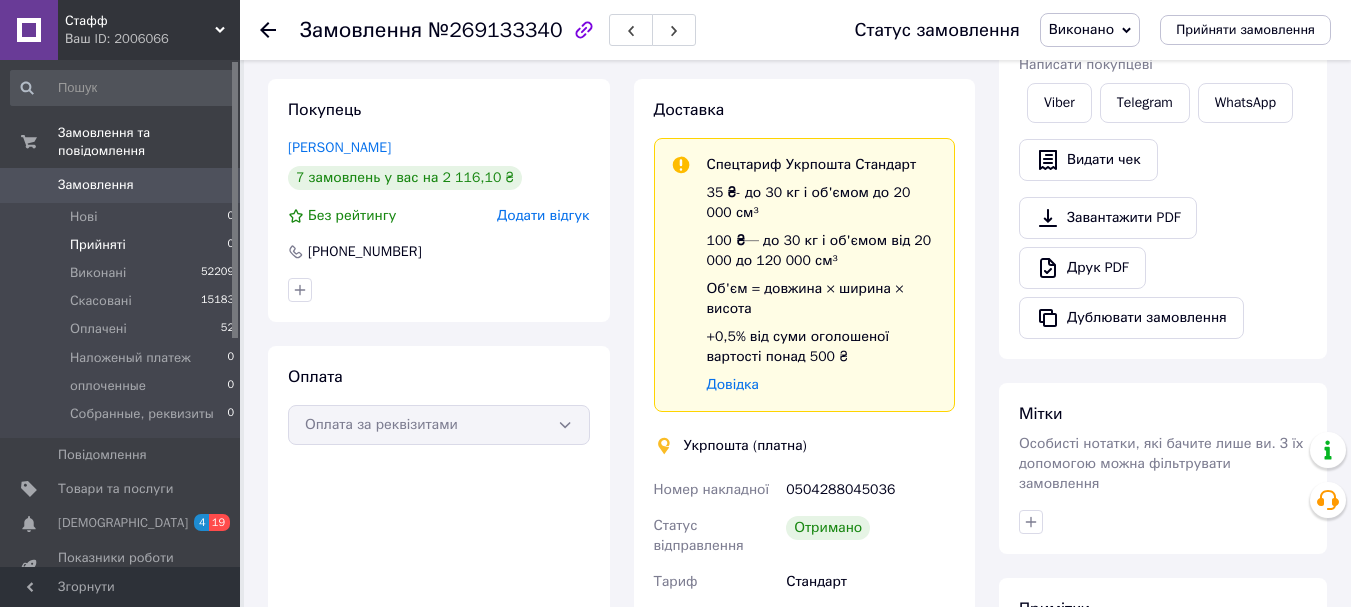 click on "Прийняті" at bounding box center [98, 245] 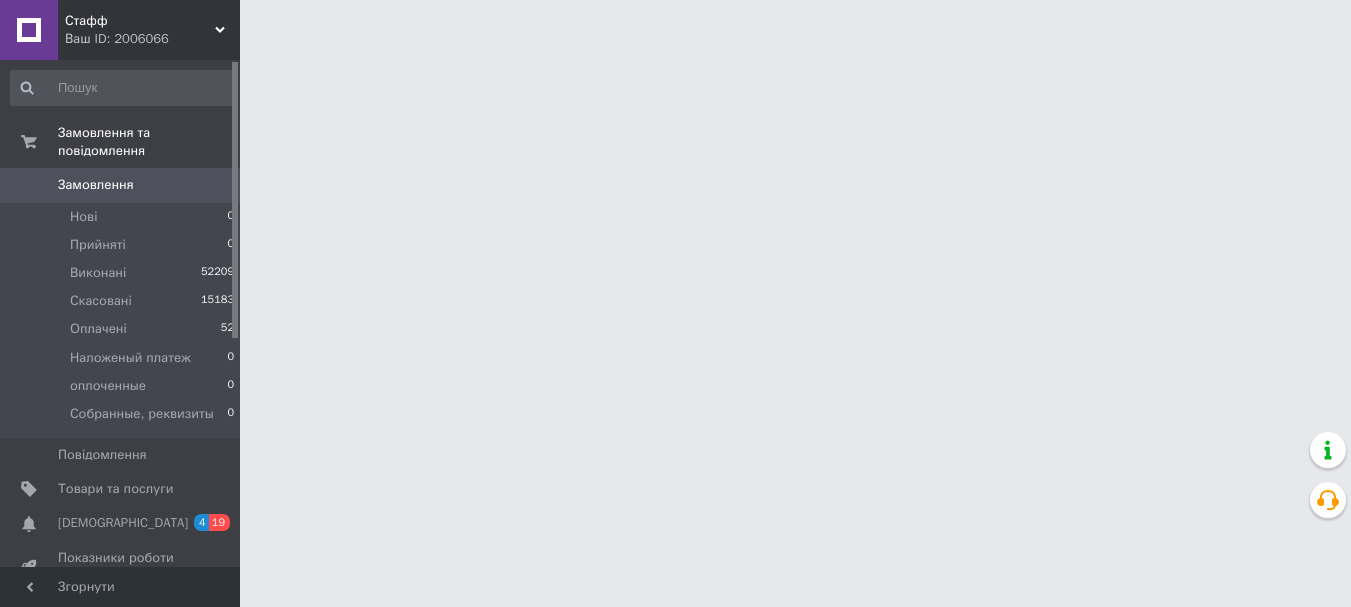 scroll, scrollTop: 0, scrollLeft: 0, axis: both 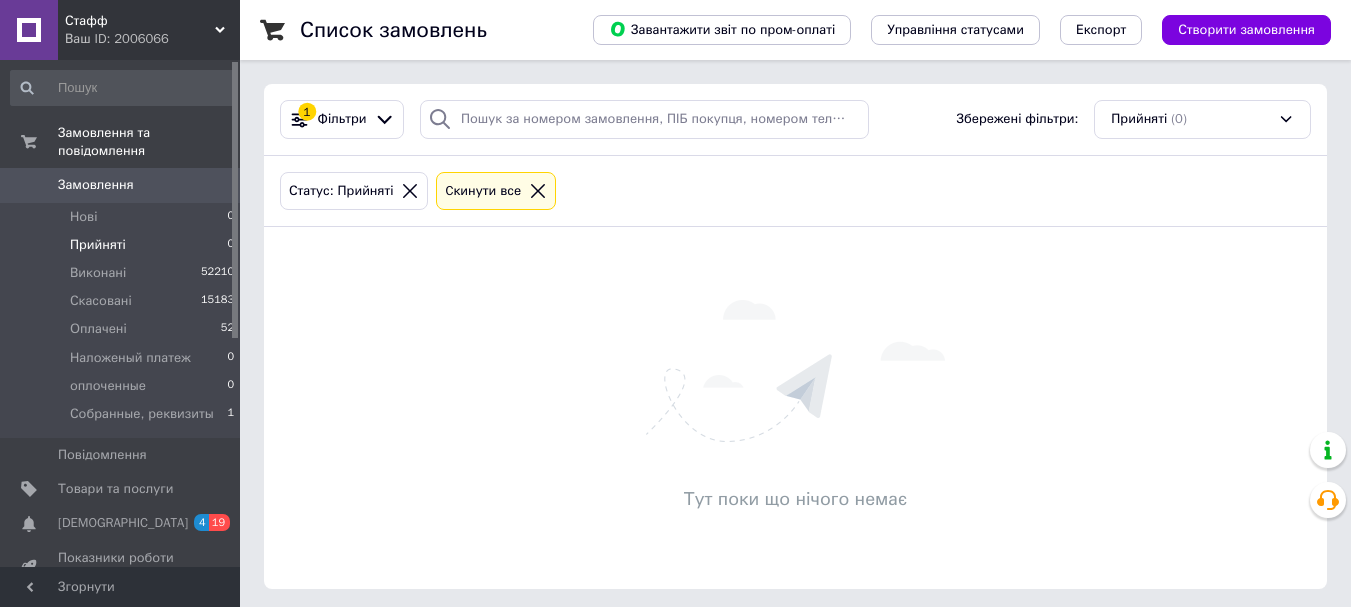 click on "Стафф" at bounding box center (140, 21) 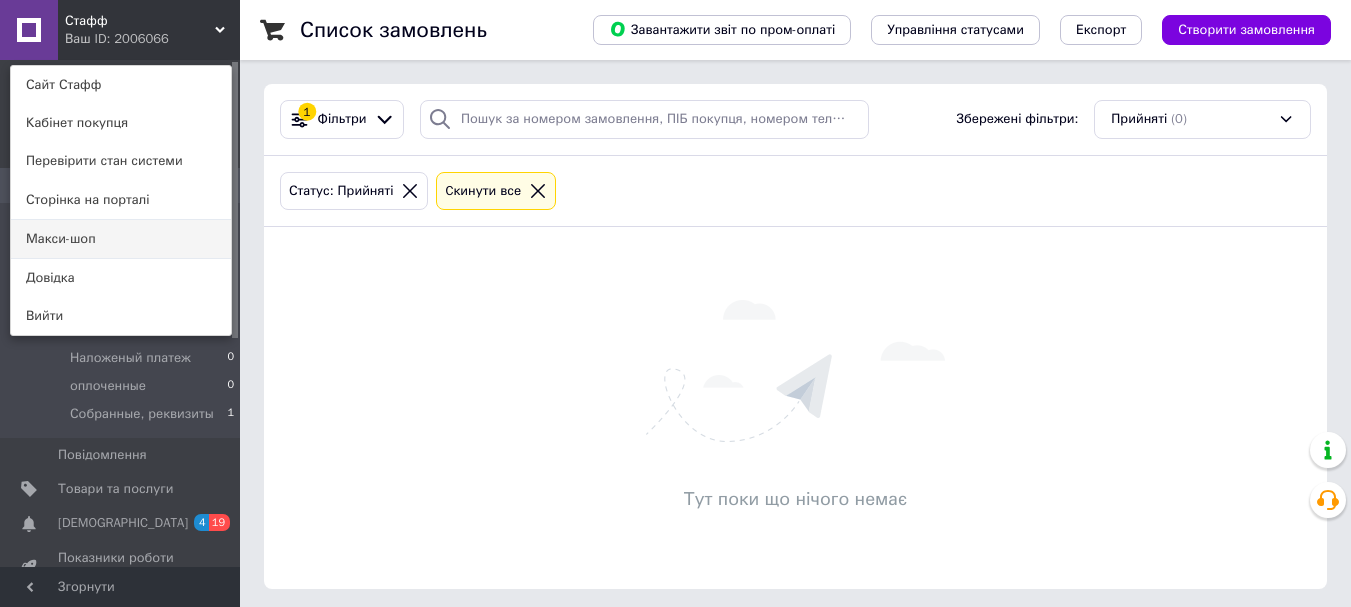 click on "Макси-шоп" at bounding box center [121, 239] 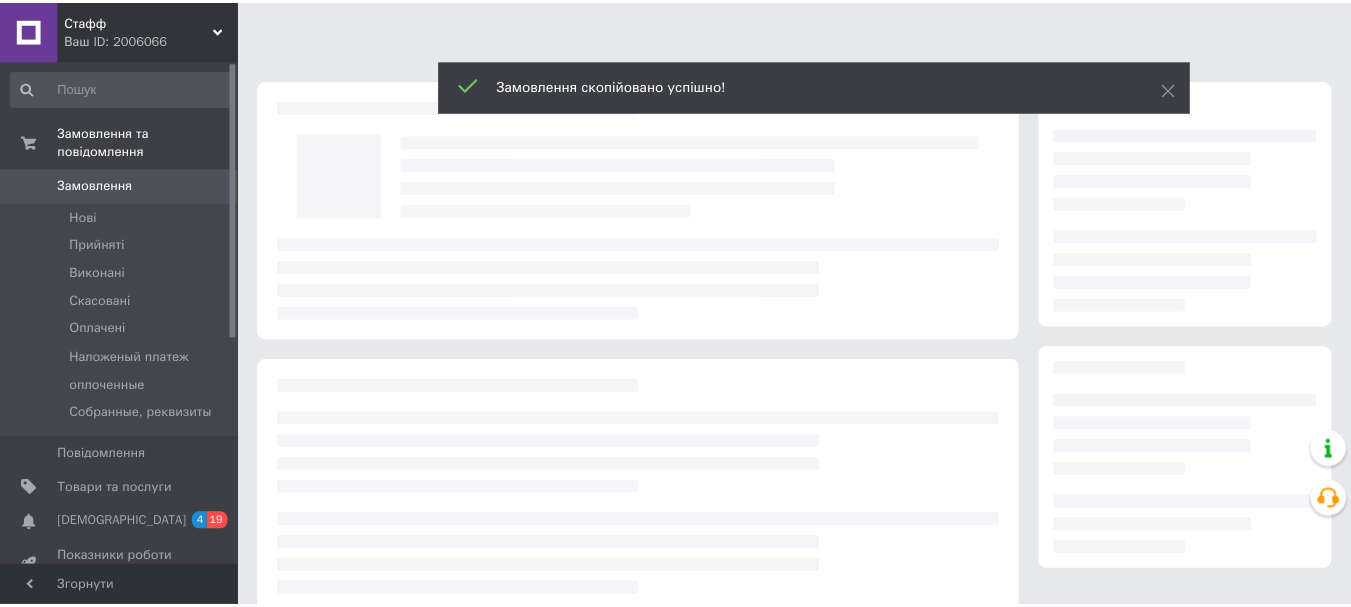 scroll, scrollTop: 0, scrollLeft: 0, axis: both 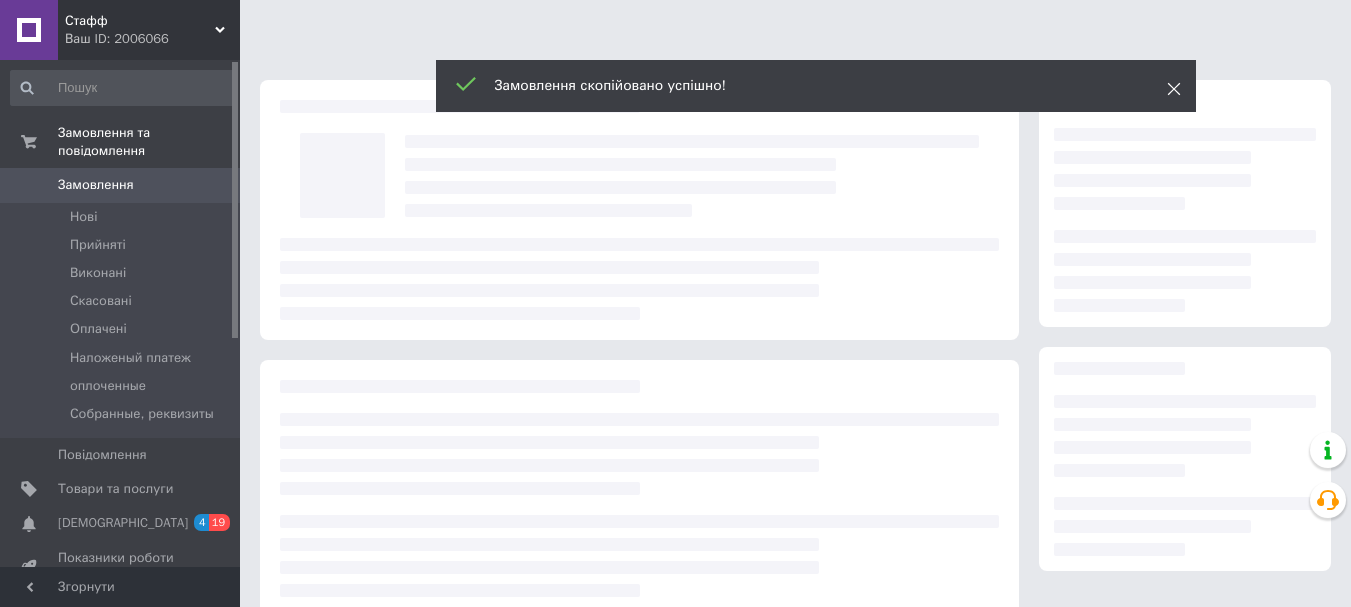 click 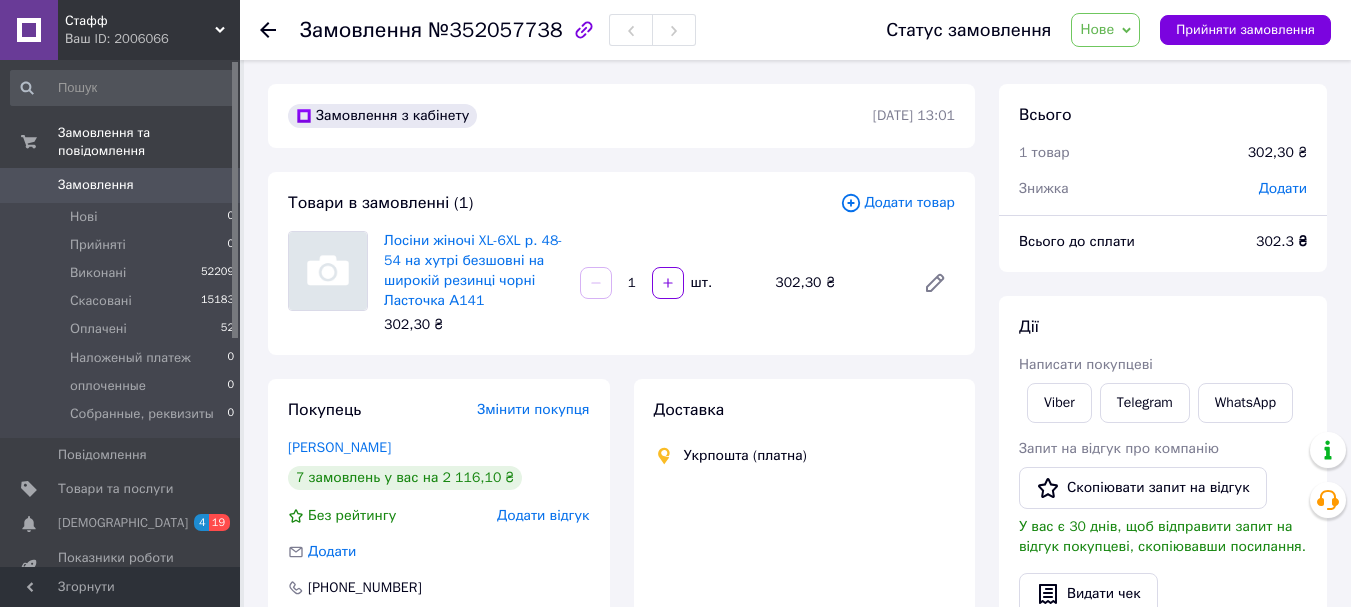 click on "Нове" at bounding box center [1097, 29] 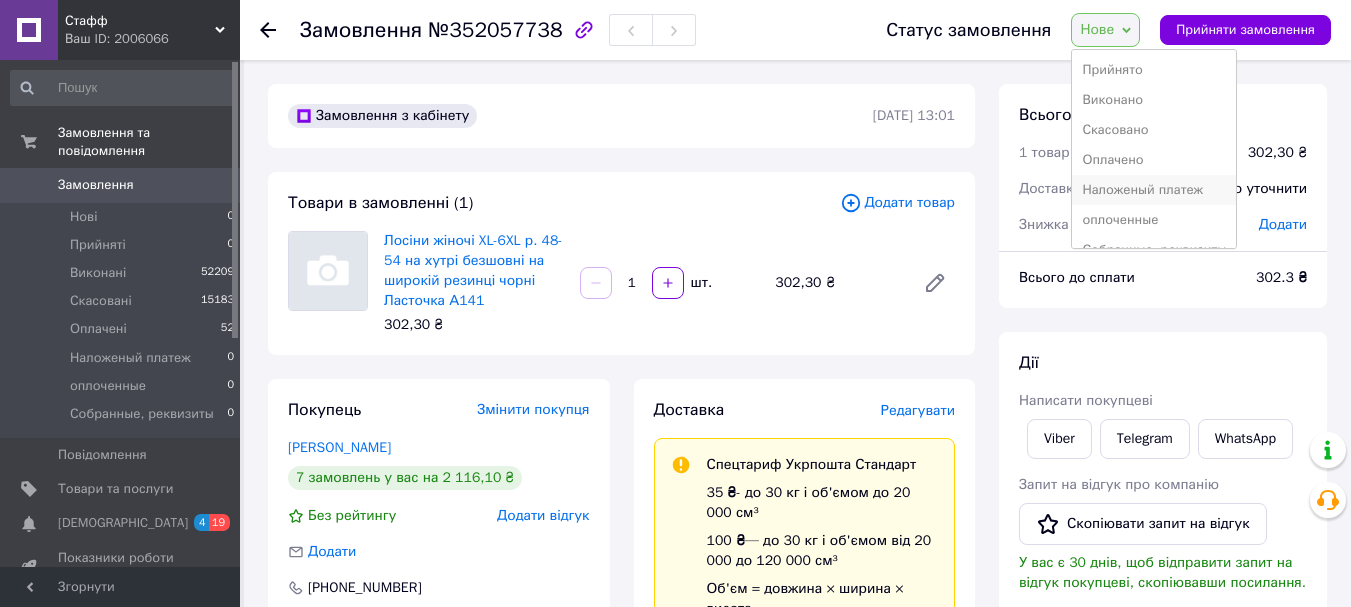 scroll, scrollTop: 22, scrollLeft: 0, axis: vertical 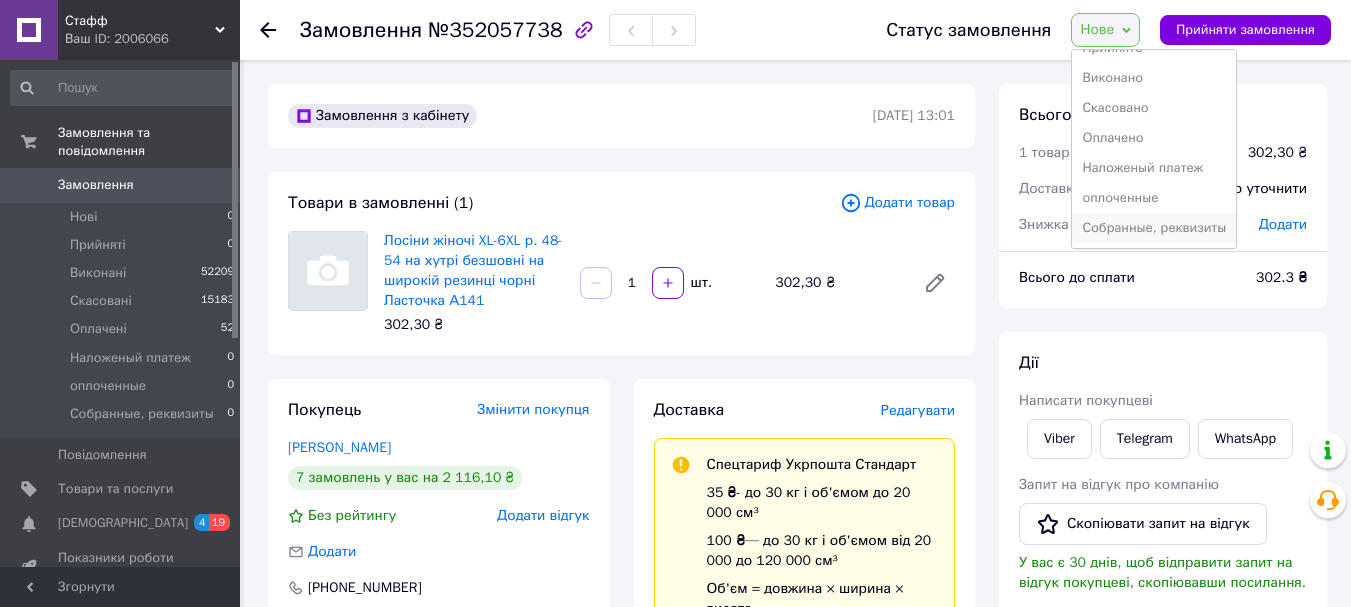 click on "Собранные, реквизиты" at bounding box center (1154, 228) 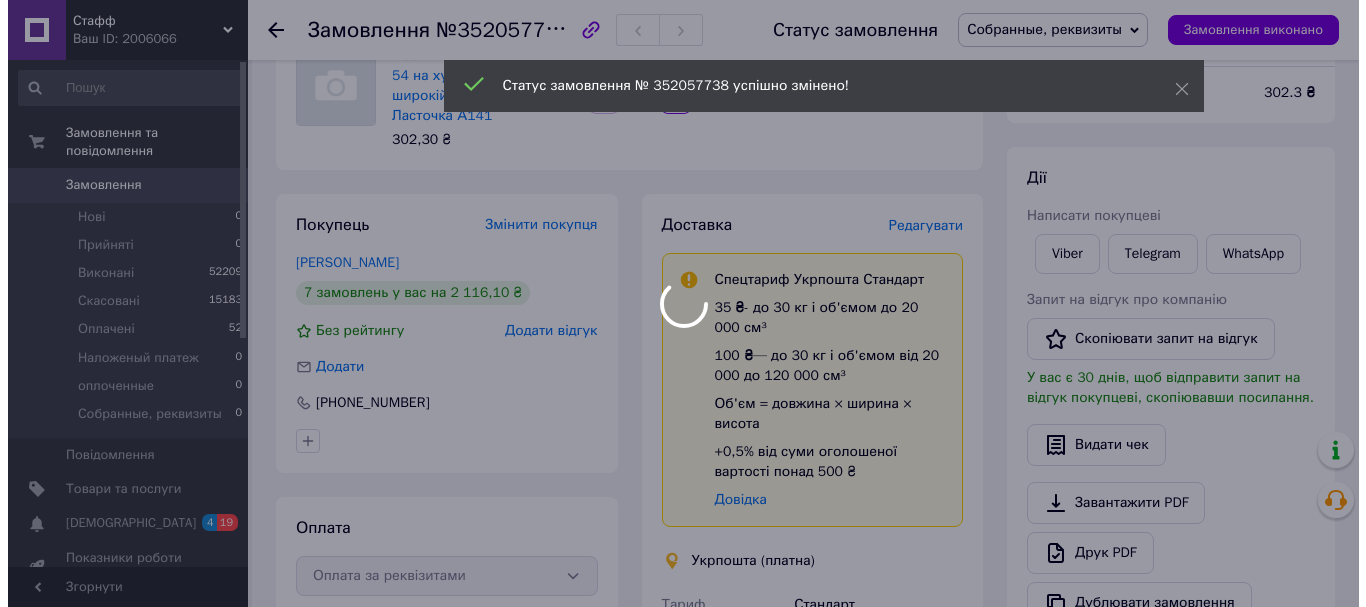 scroll, scrollTop: 200, scrollLeft: 0, axis: vertical 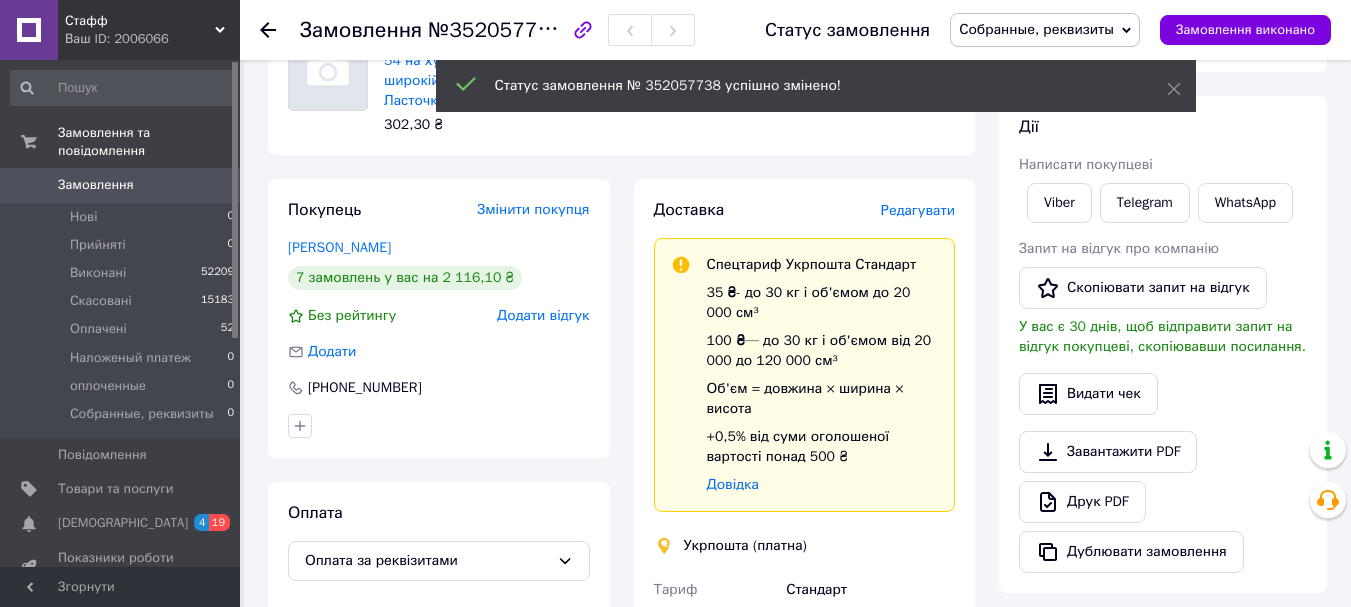 click on "Редагувати" at bounding box center (918, 210) 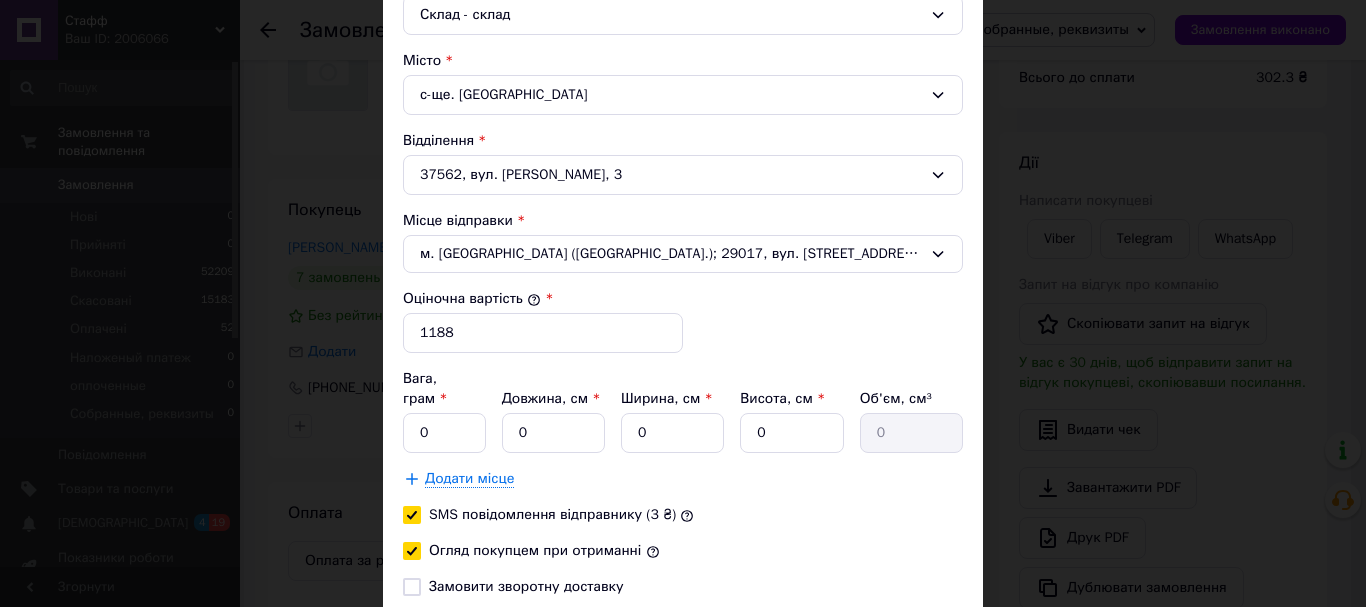 scroll, scrollTop: 600, scrollLeft: 0, axis: vertical 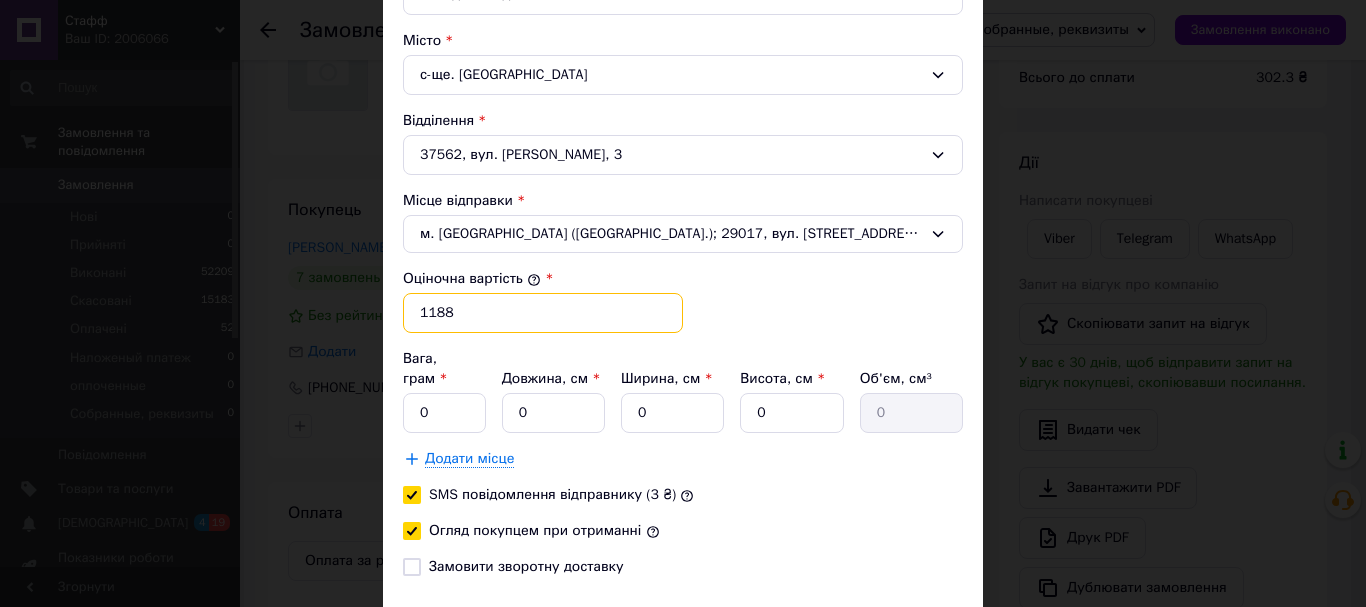 click on "1188" at bounding box center [543, 313] 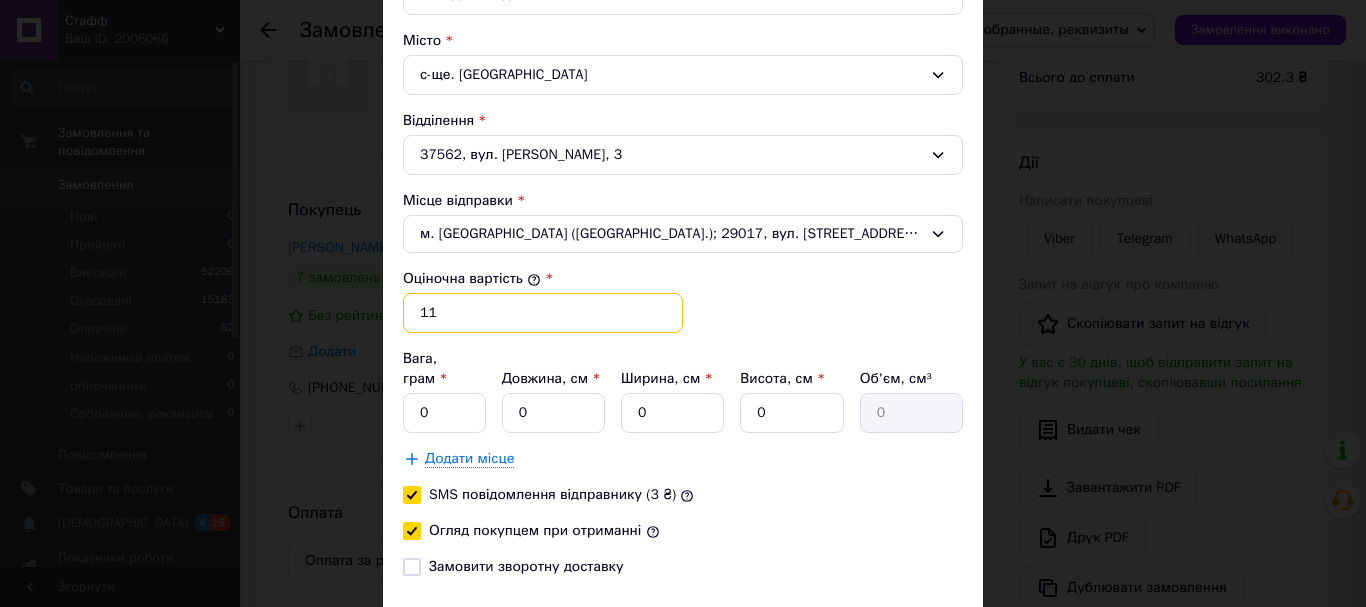 type on "1" 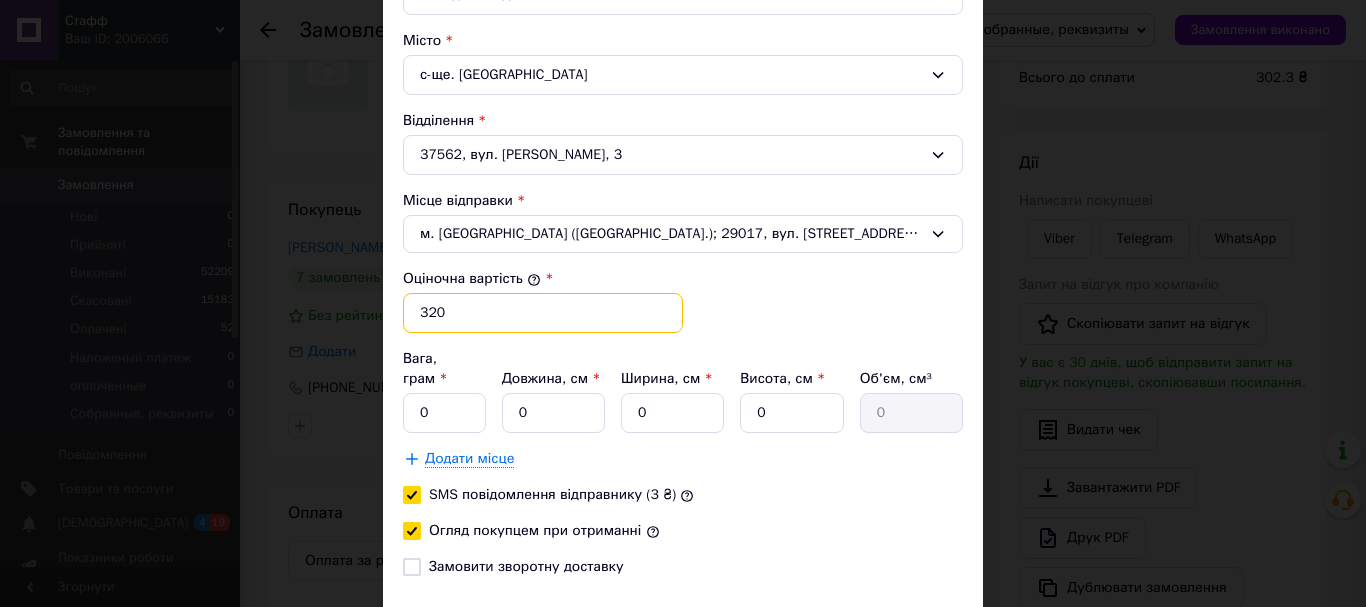 type on "320" 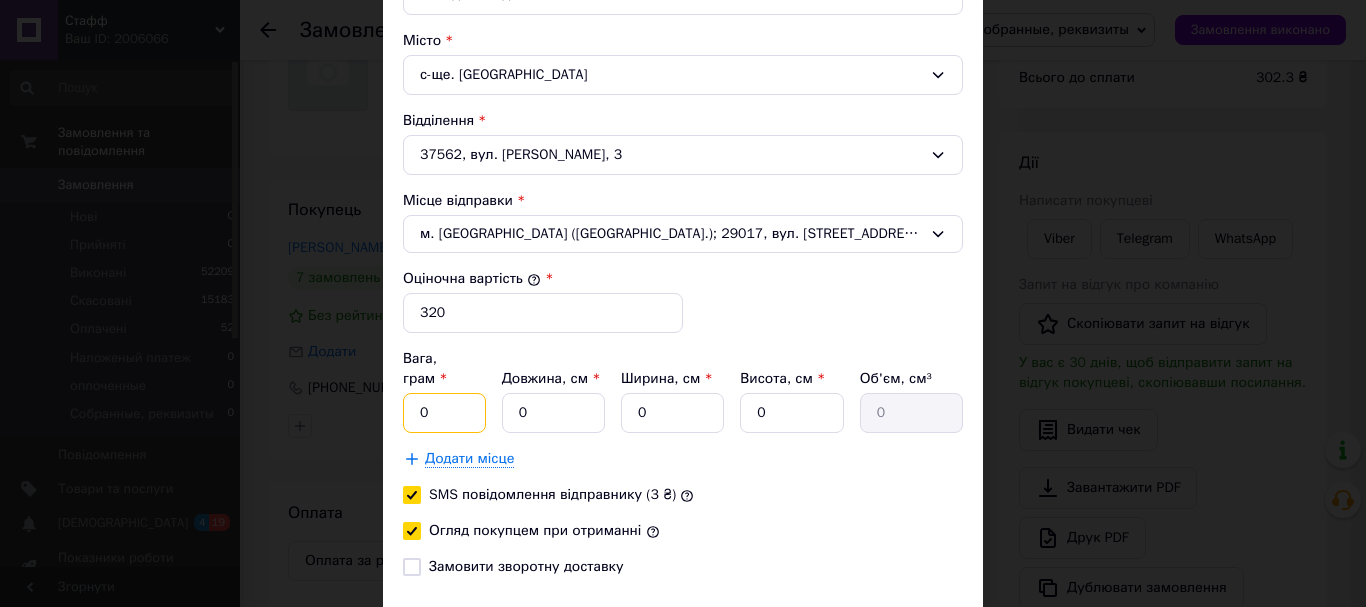 click on "0" at bounding box center (444, 413) 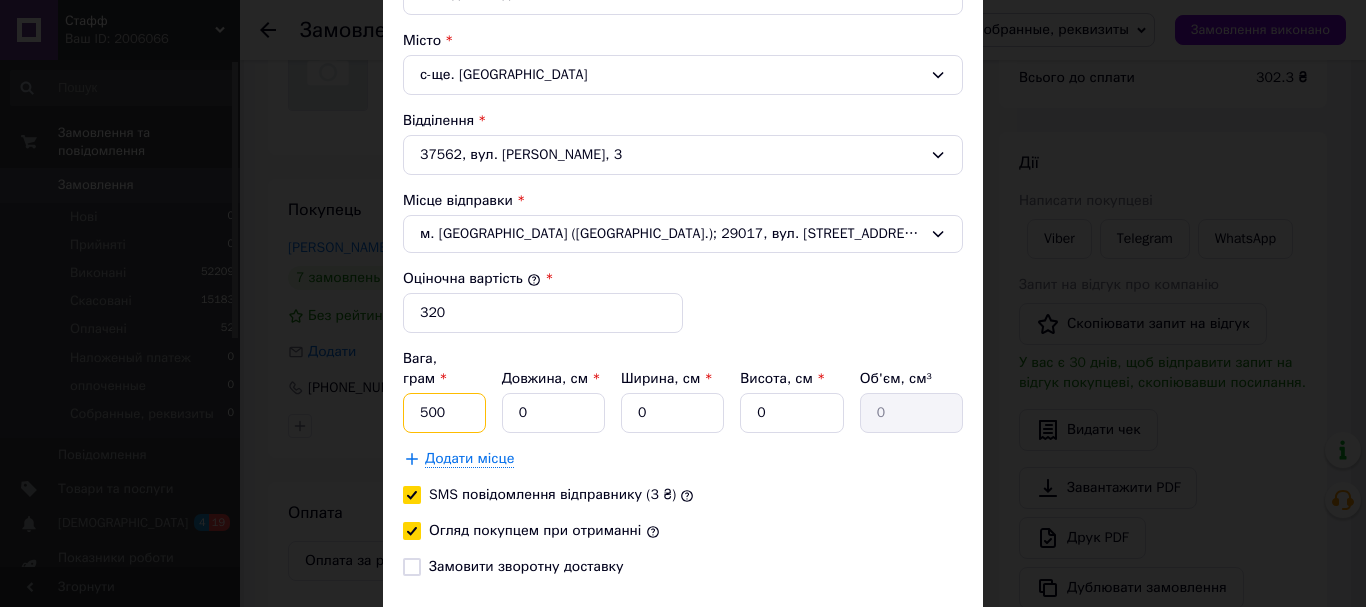 type on "500" 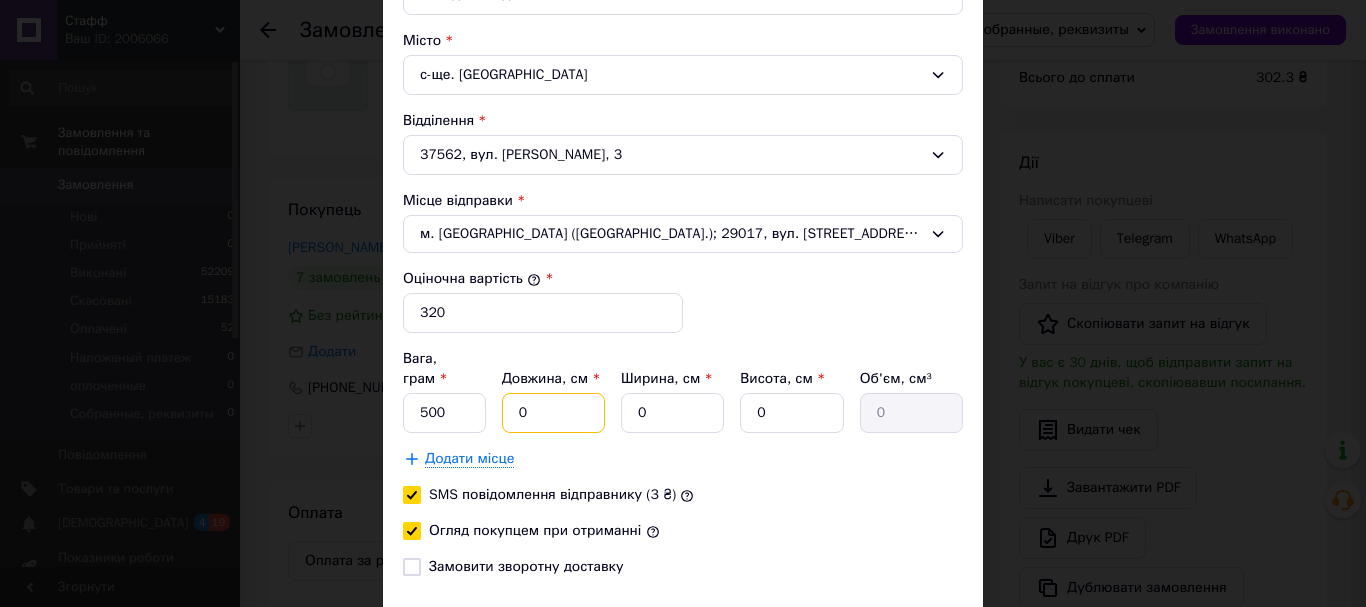 click on "0" at bounding box center [553, 413] 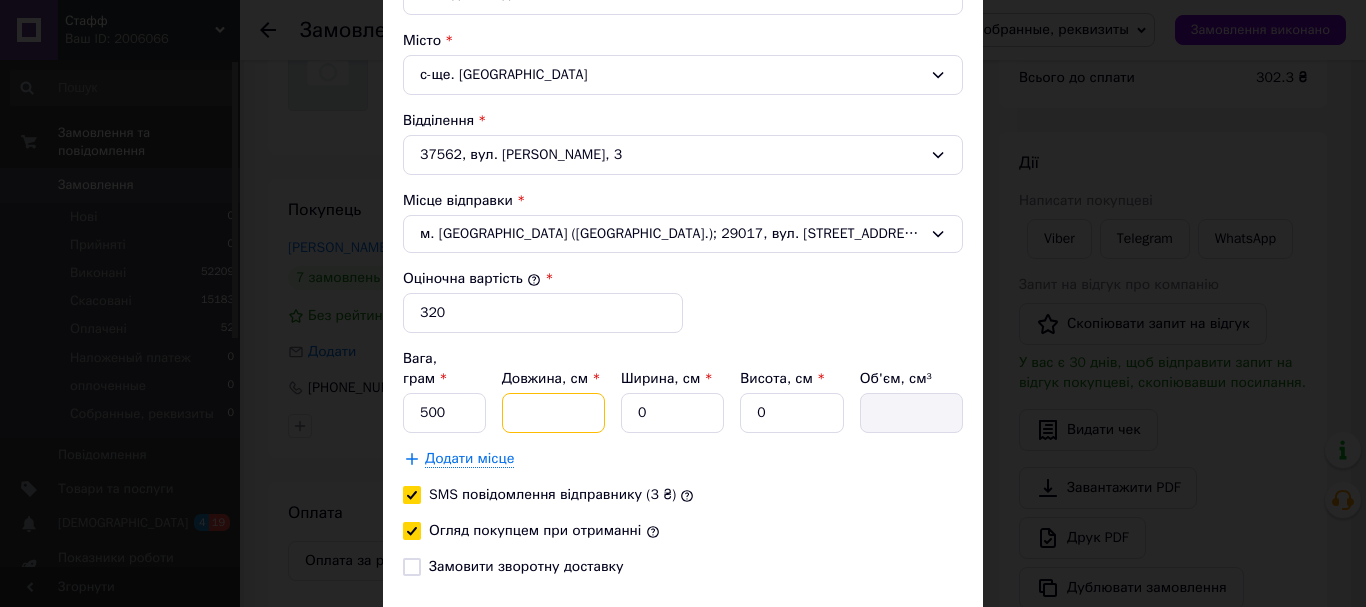 type on "2" 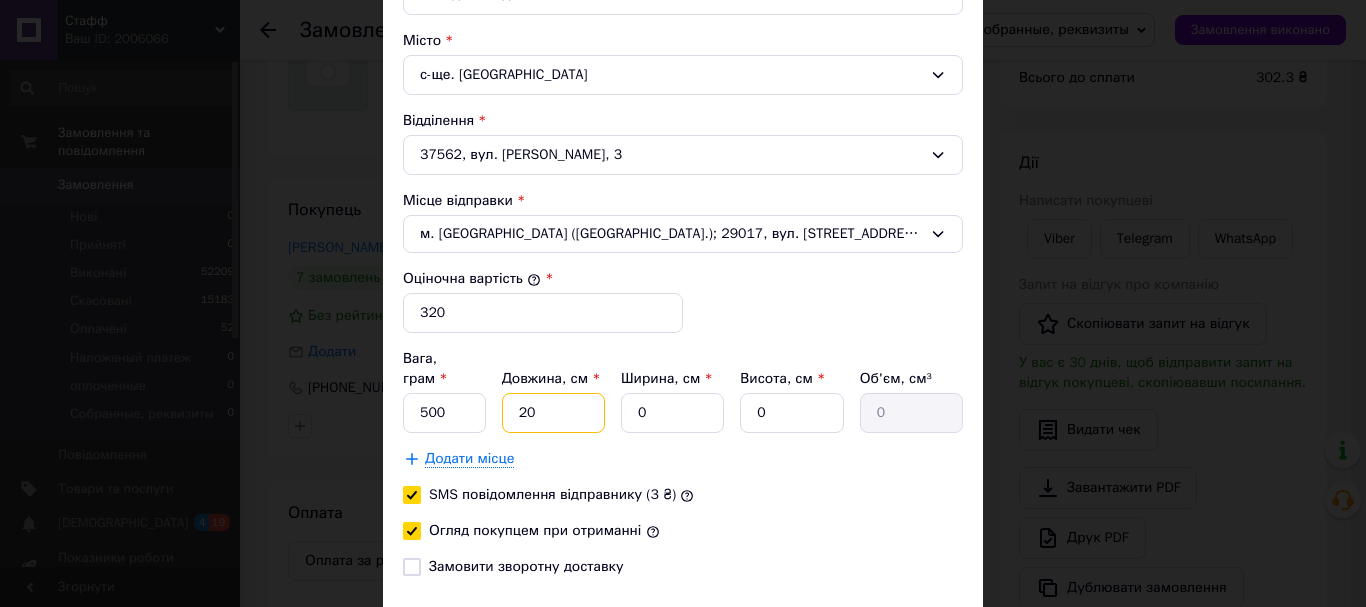 type on "20" 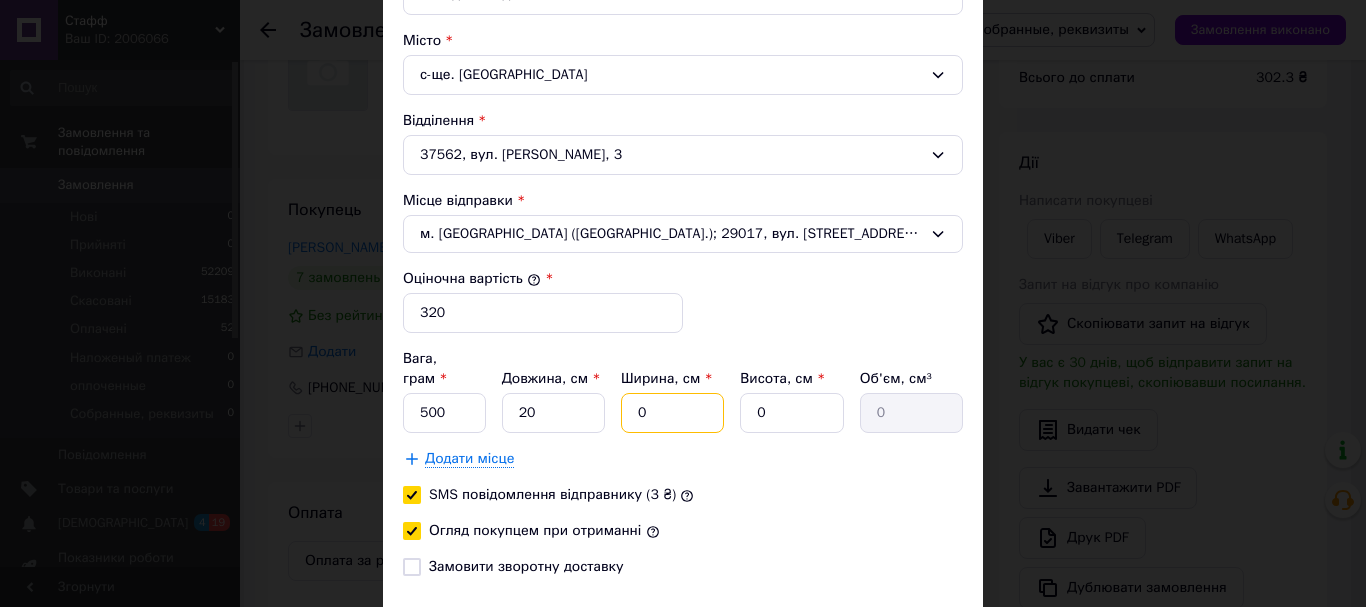 click on "0" at bounding box center [672, 413] 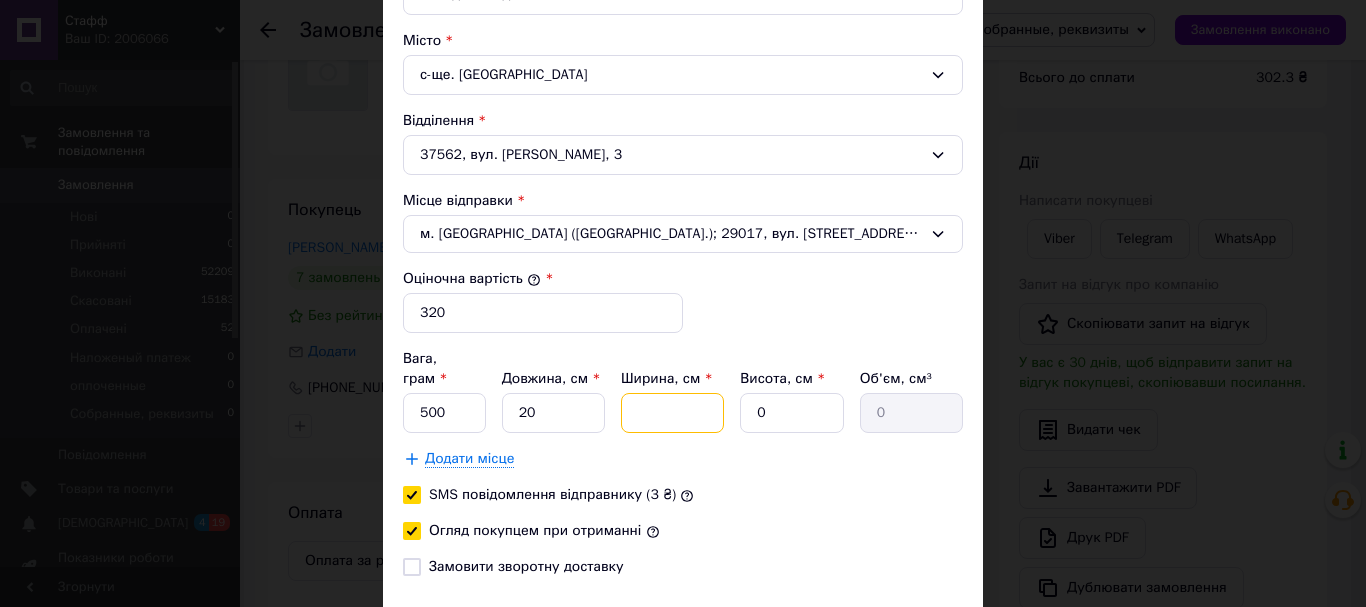 type 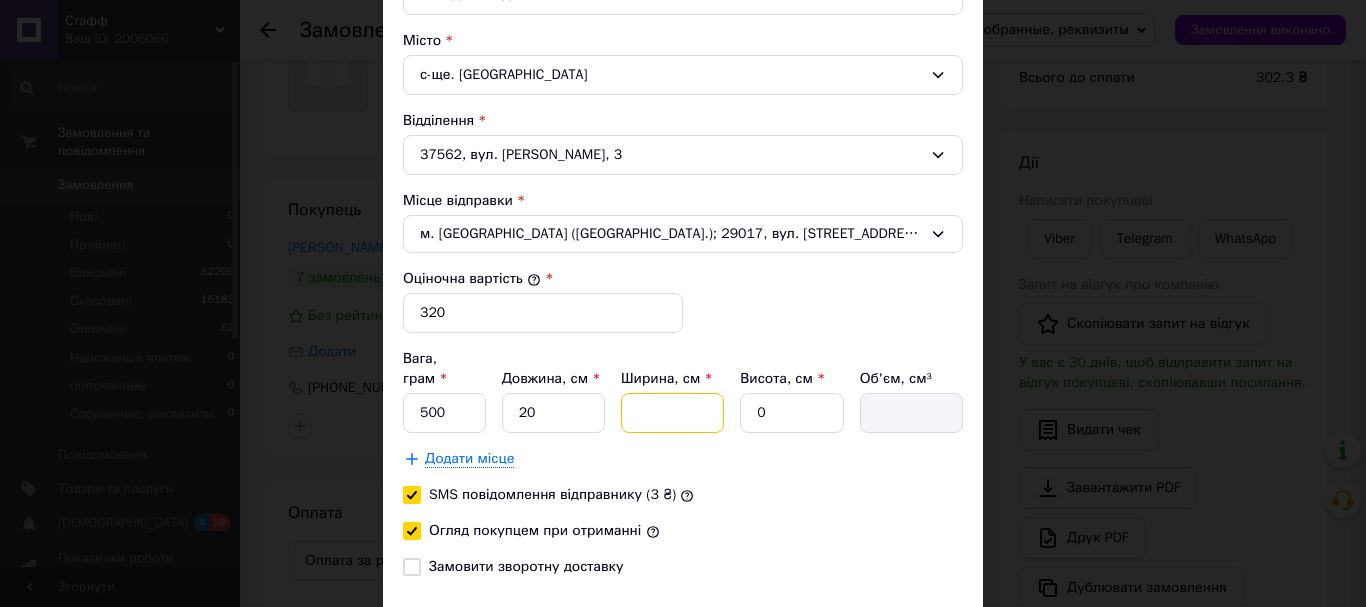 type on "1" 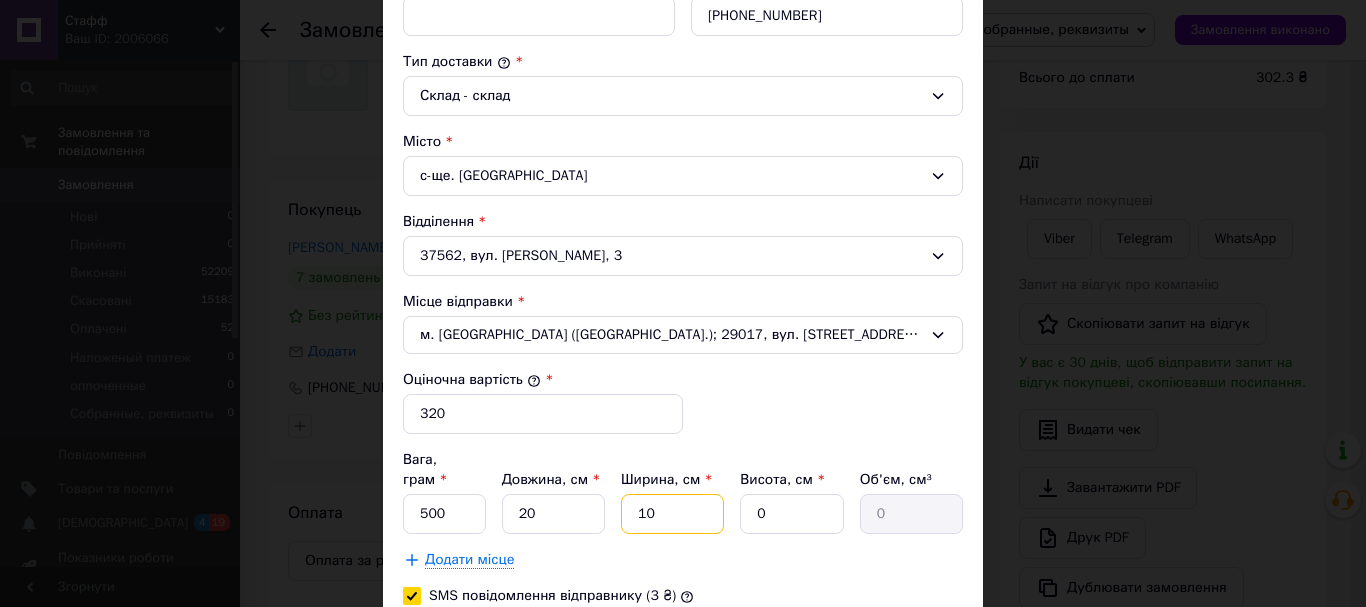 scroll, scrollTop: 500, scrollLeft: 0, axis: vertical 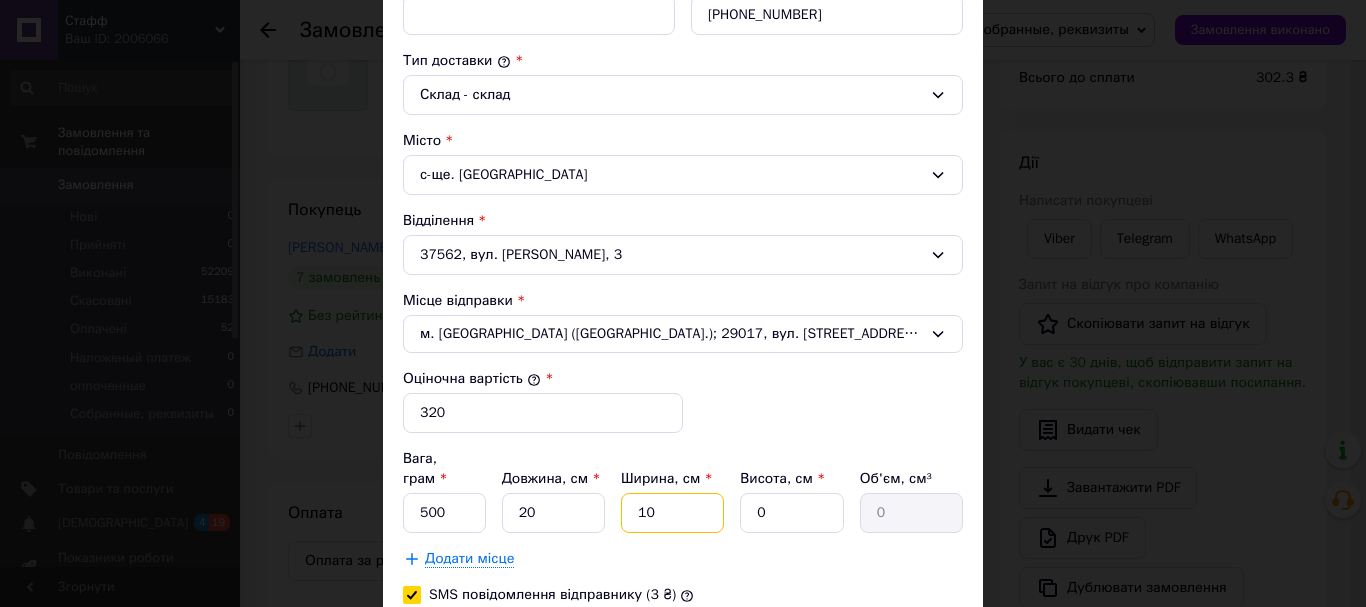 type on "10" 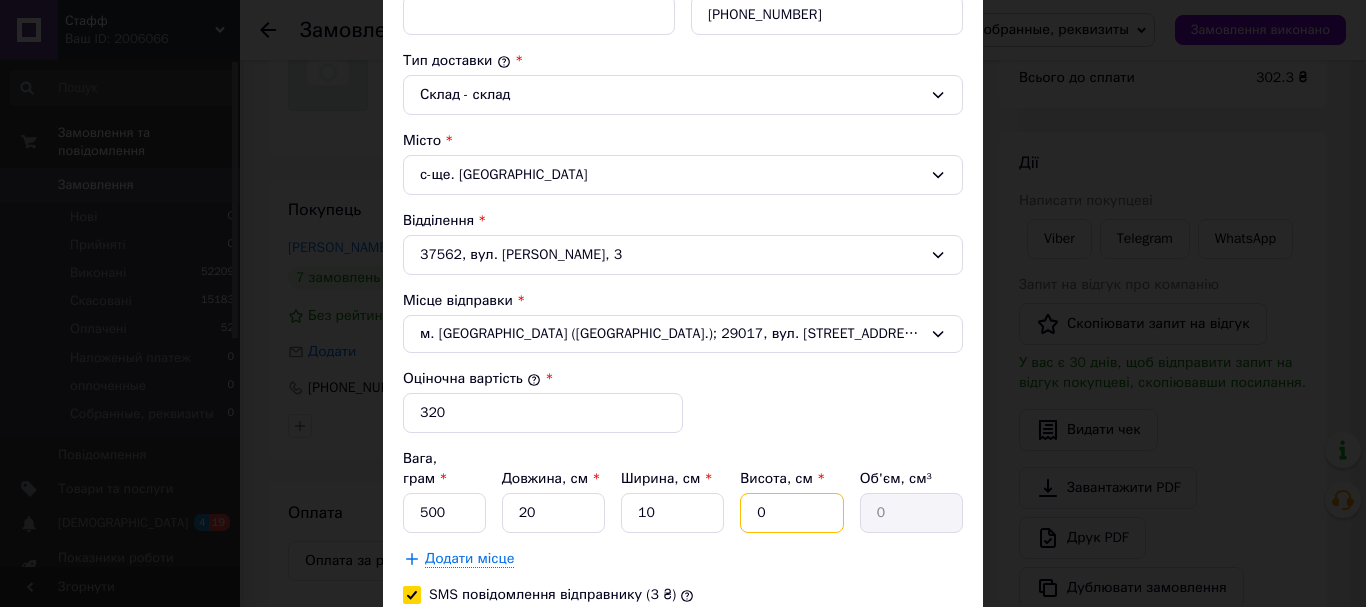 click on "0" at bounding box center (791, 513) 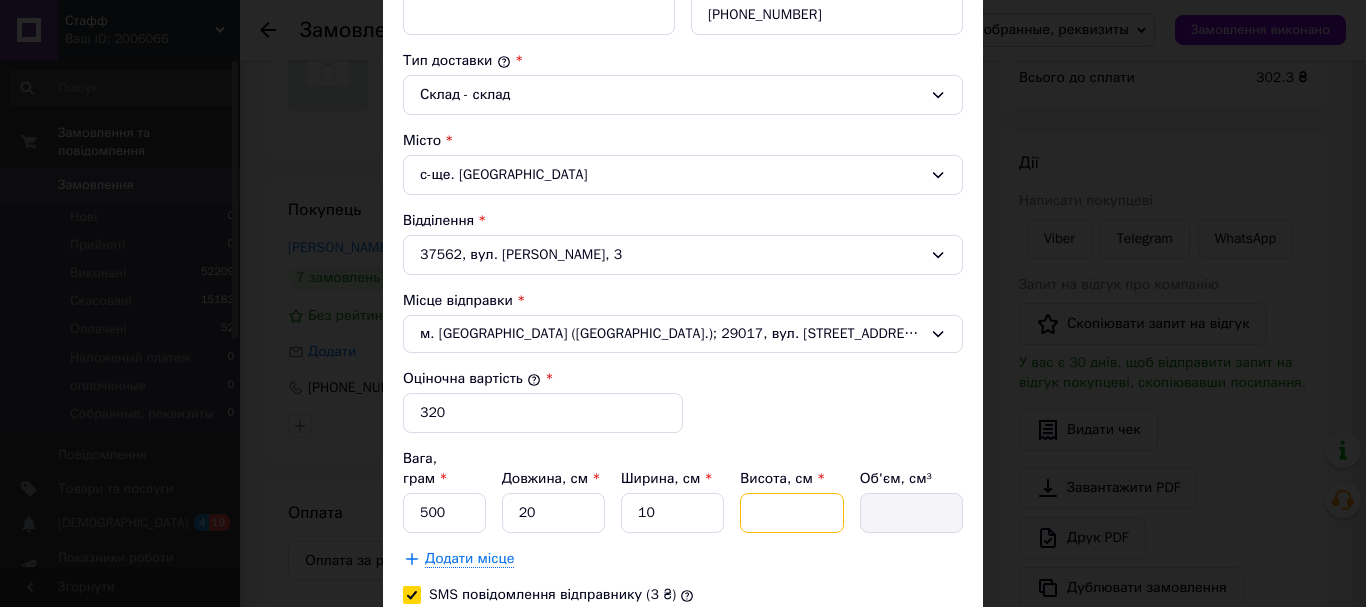 type on "2" 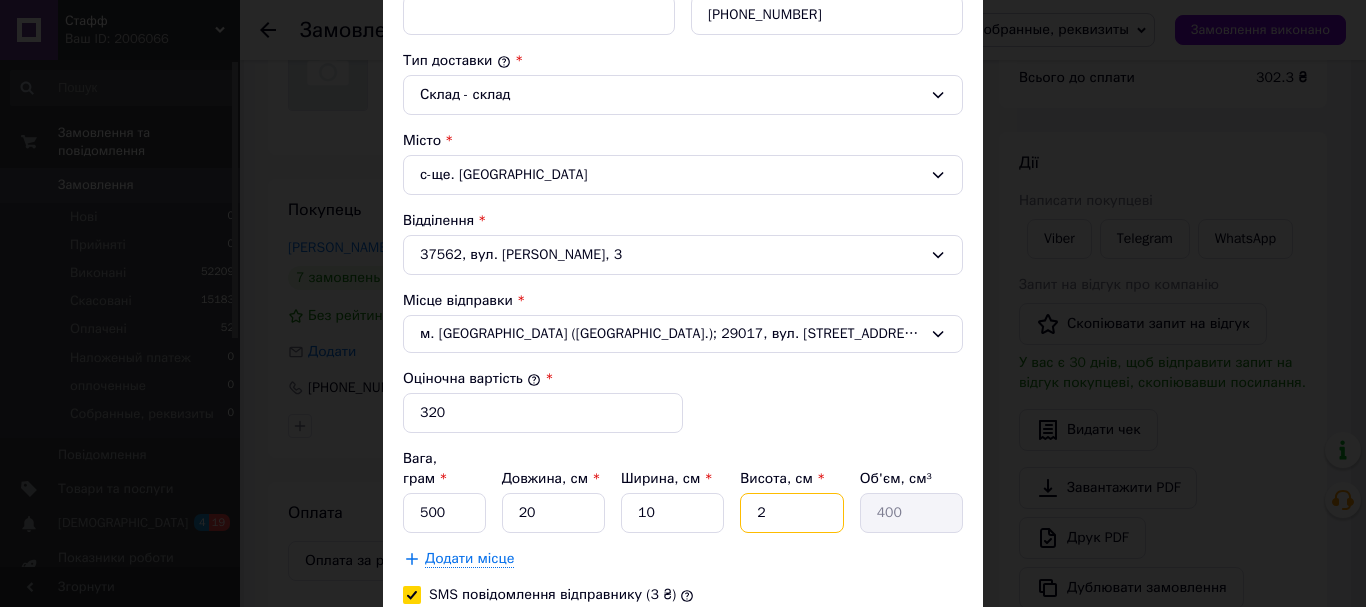 type on "20" 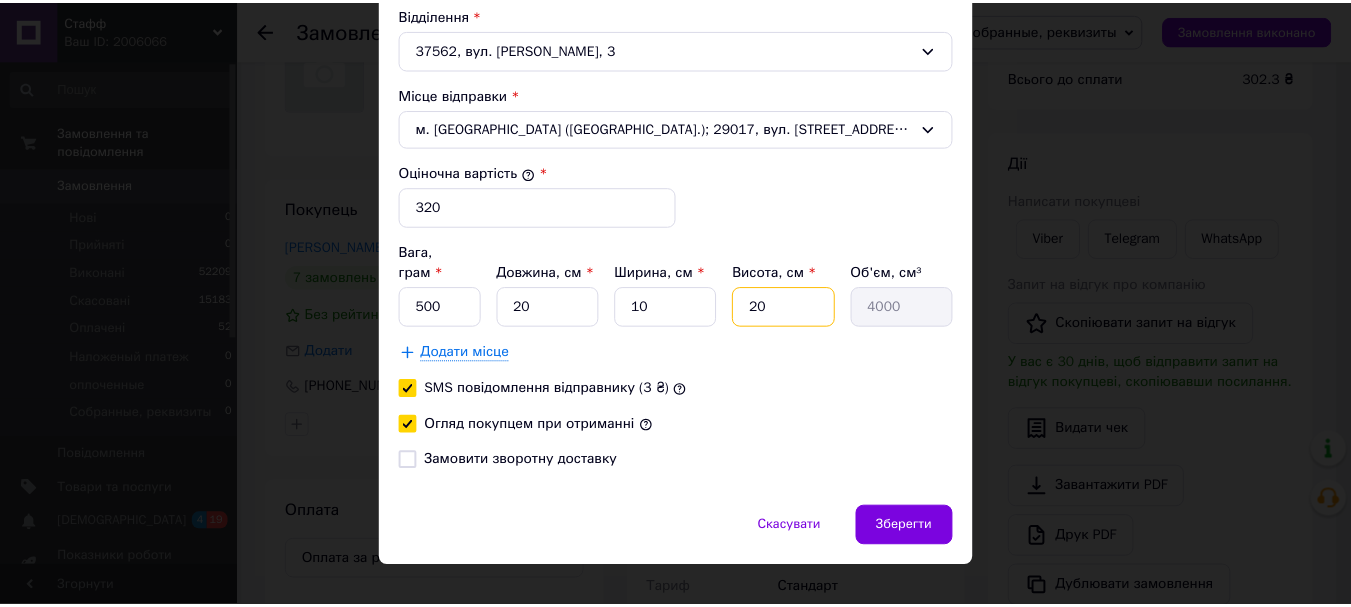 scroll, scrollTop: 716, scrollLeft: 0, axis: vertical 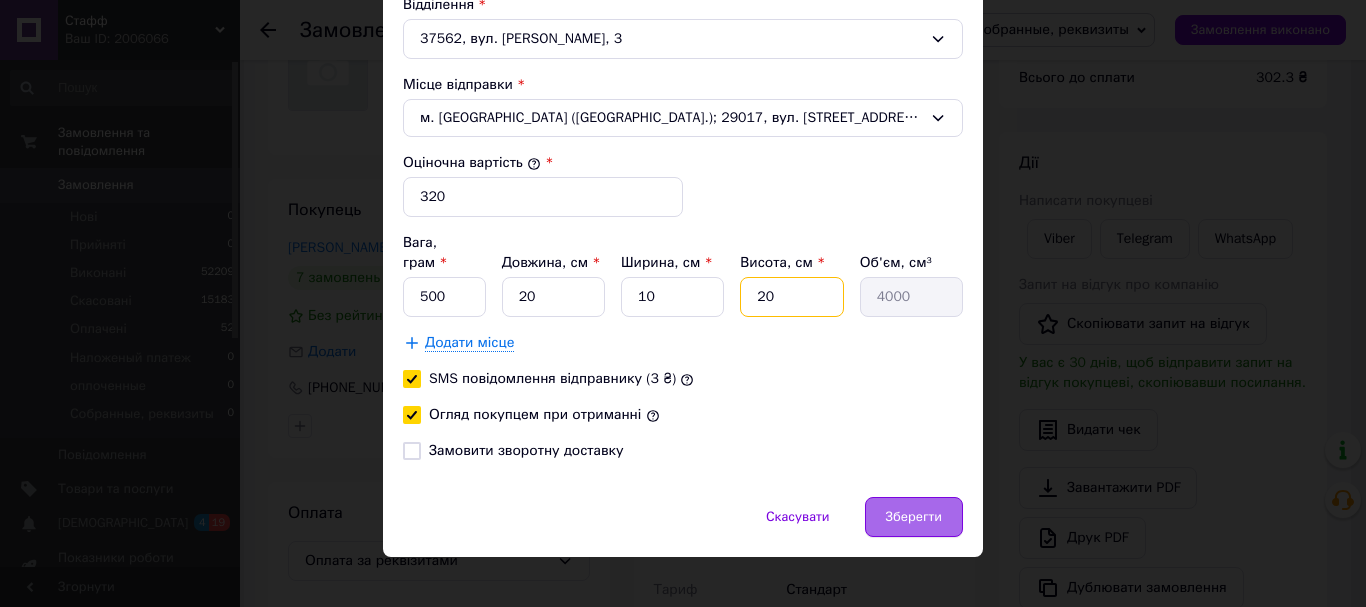 type on "20" 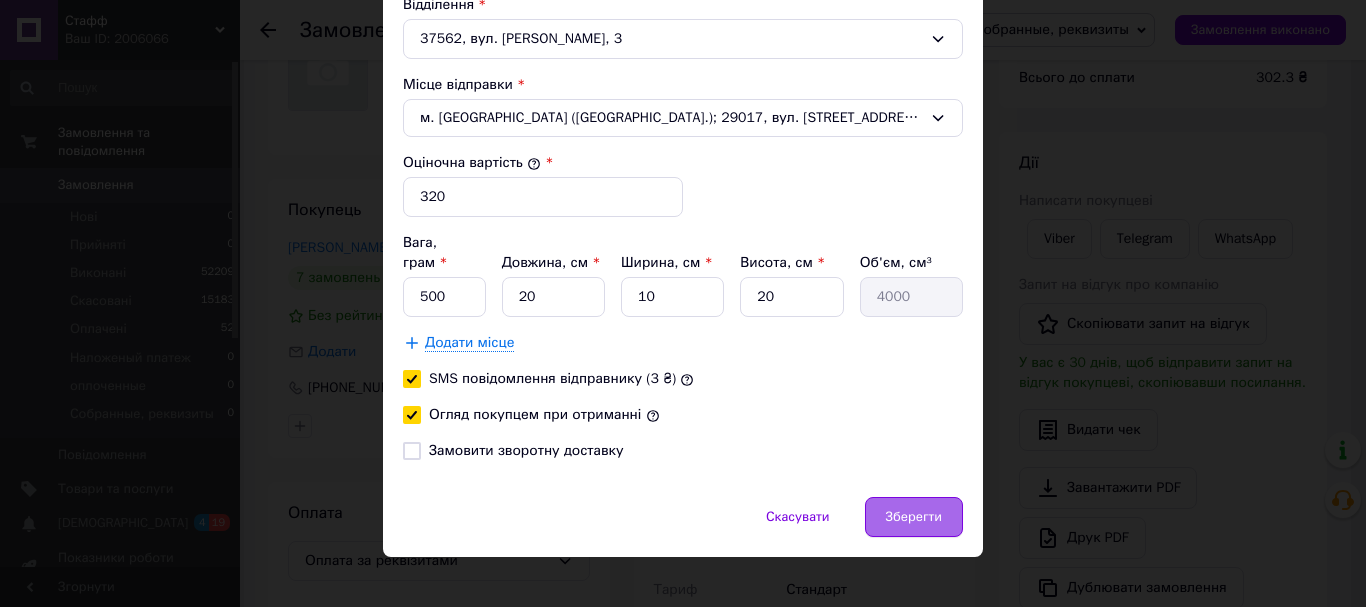 click on "Зберегти" at bounding box center (914, 517) 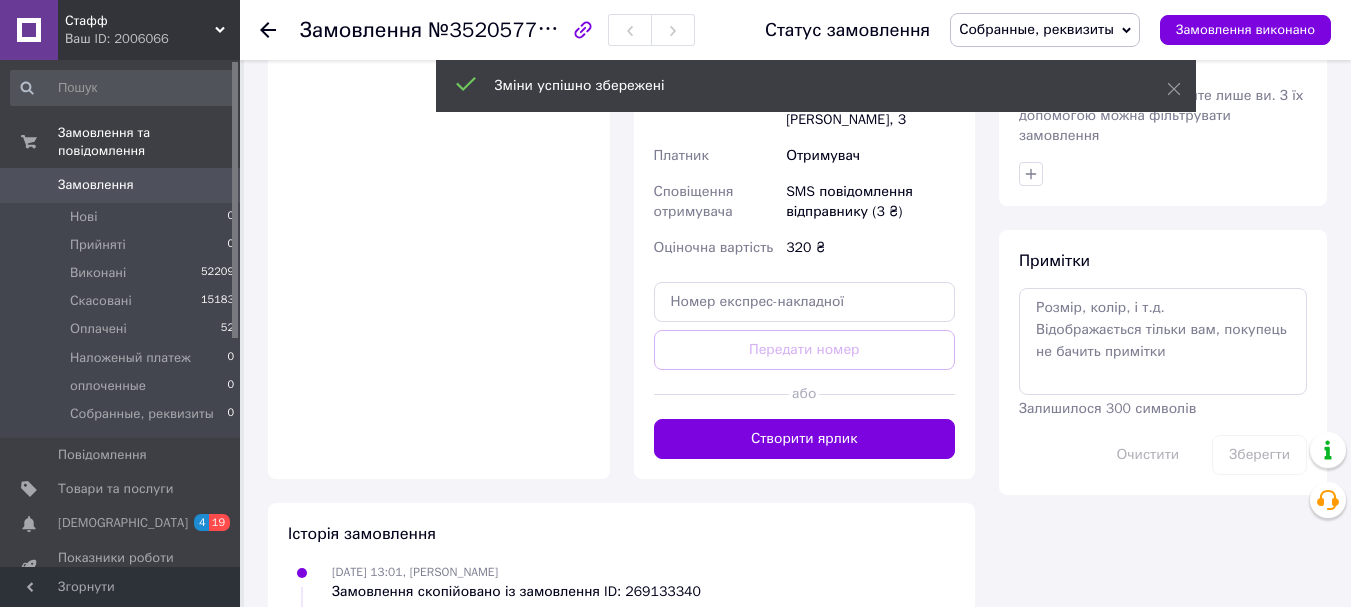 scroll, scrollTop: 800, scrollLeft: 0, axis: vertical 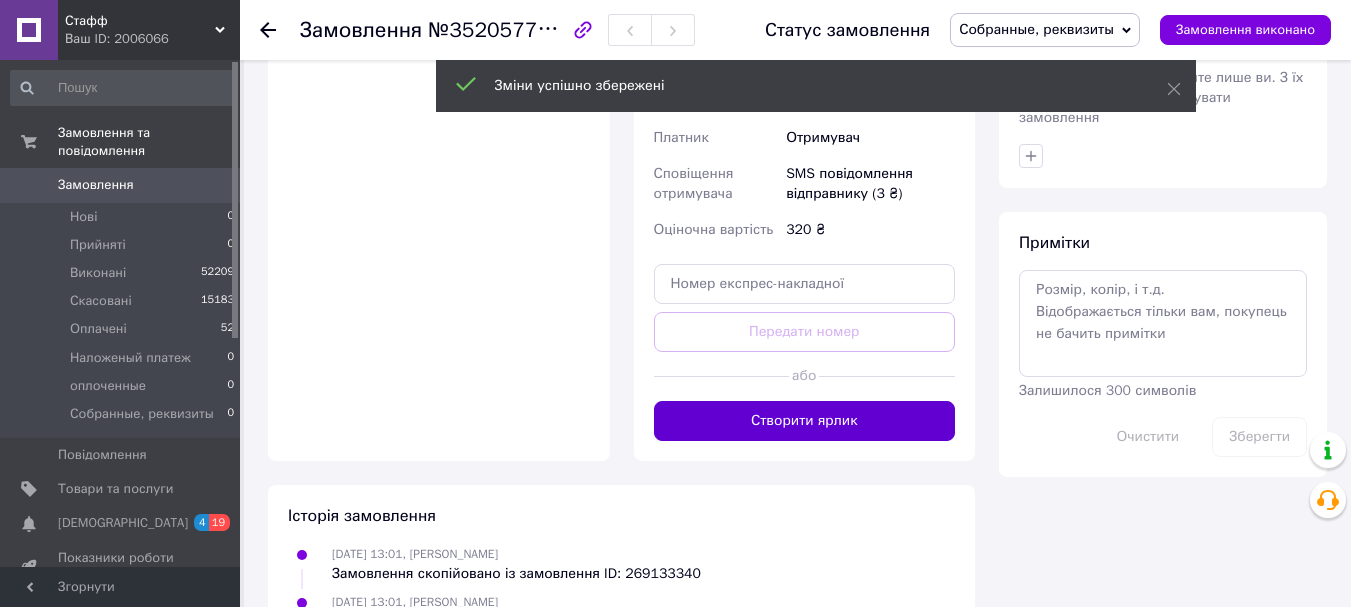 click on "Створити ярлик" at bounding box center (805, 421) 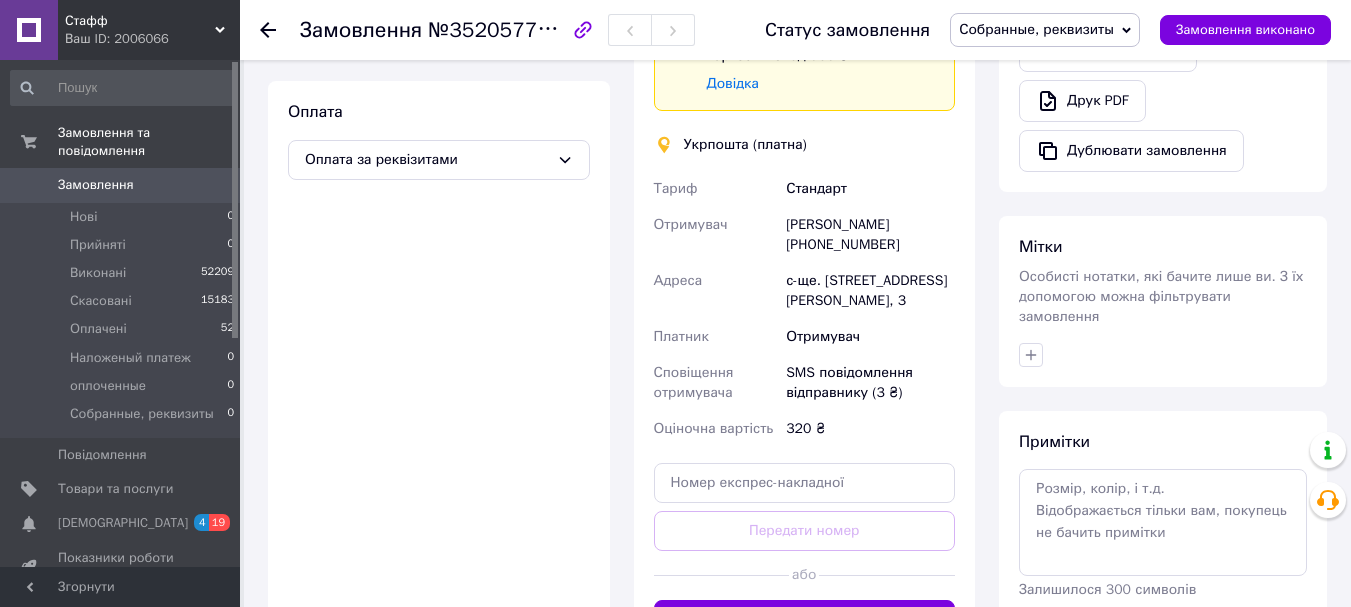 scroll, scrollTop: 600, scrollLeft: 0, axis: vertical 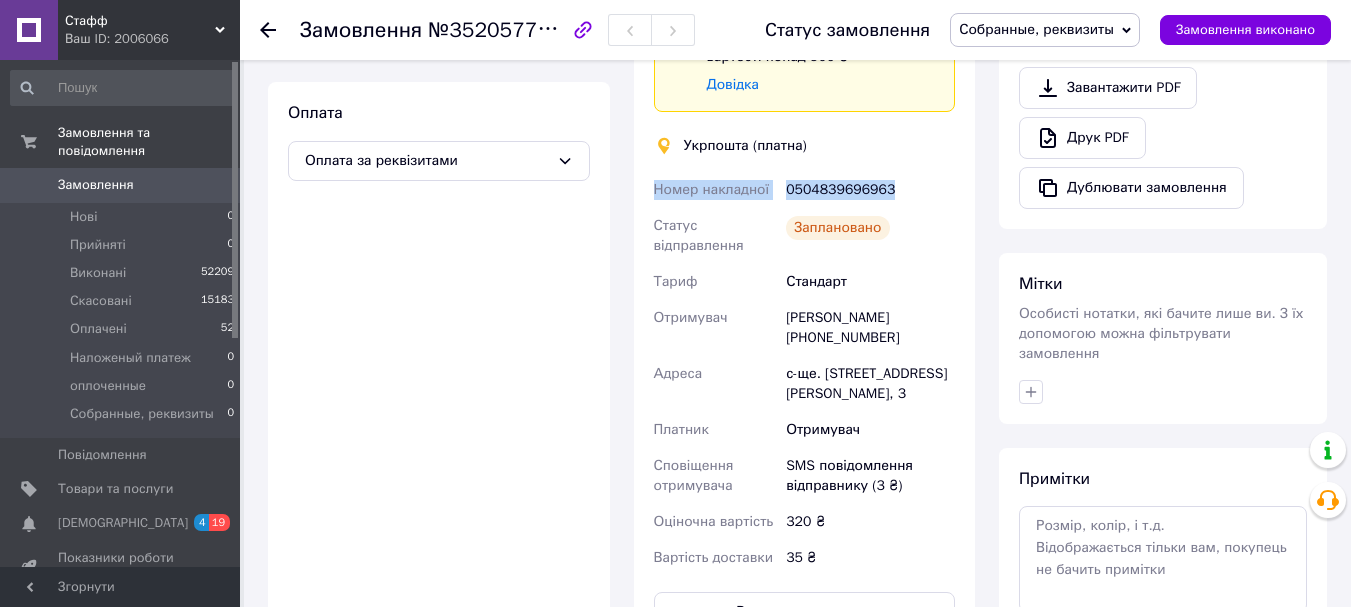 drag, startPoint x: 650, startPoint y: 191, endPoint x: 937, endPoint y: 193, distance: 287.00696 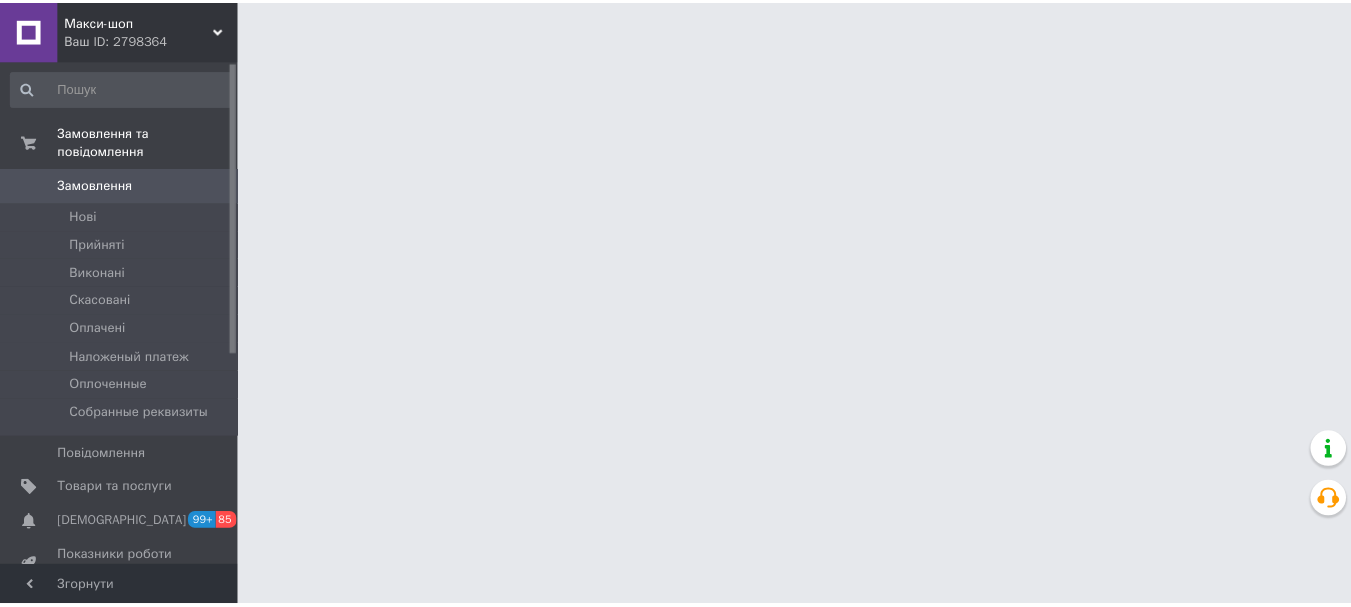 scroll, scrollTop: 0, scrollLeft: 0, axis: both 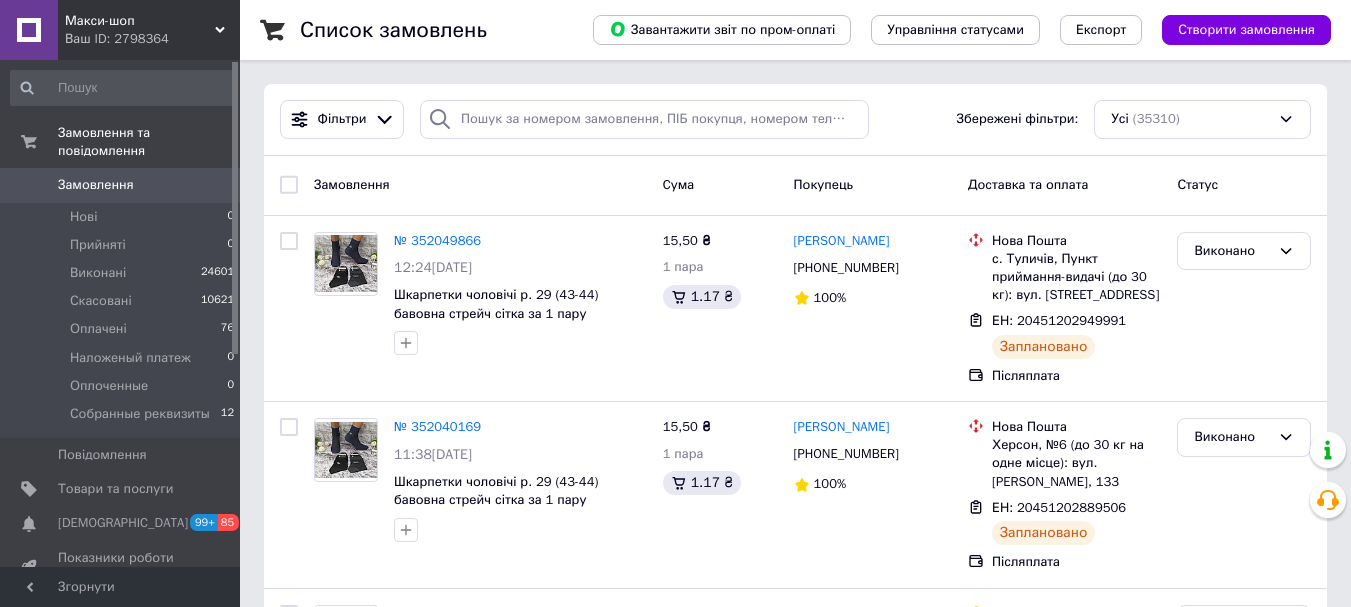 click on "Макси-шоп" at bounding box center [140, 21] 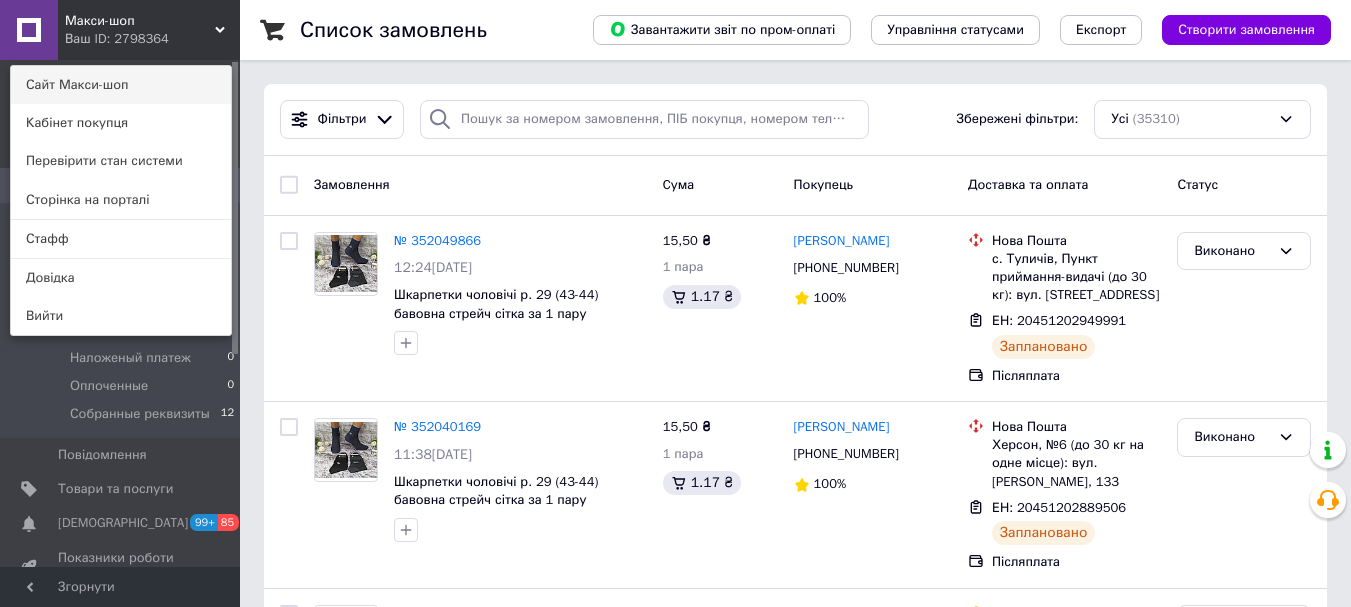 click on "Сайт Макси-шоп" at bounding box center [121, 85] 